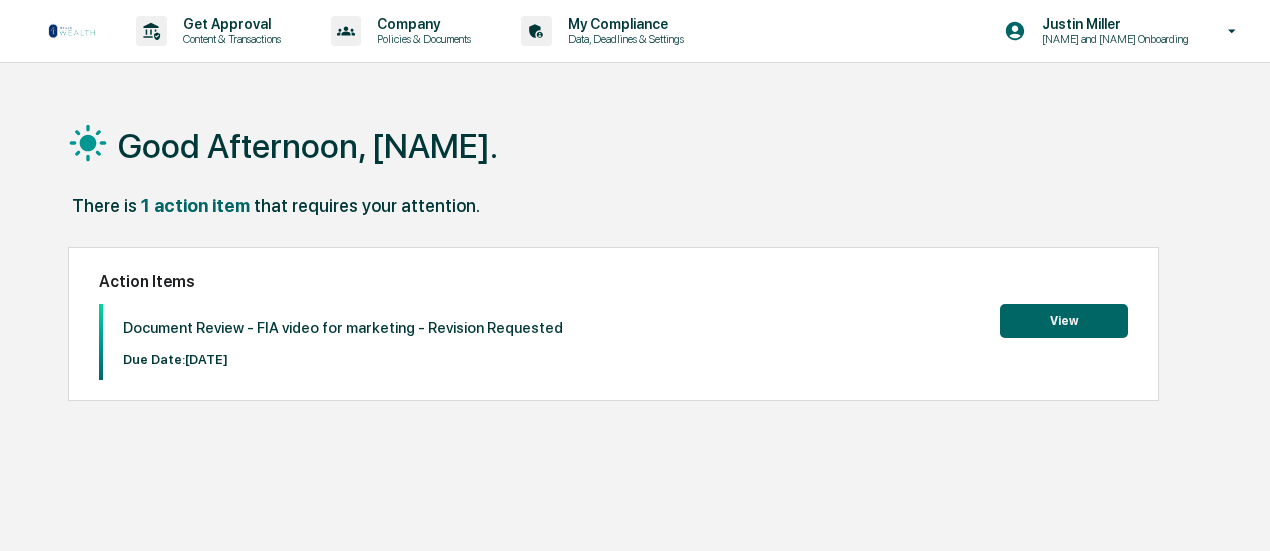 scroll, scrollTop: 0, scrollLeft: 0, axis: both 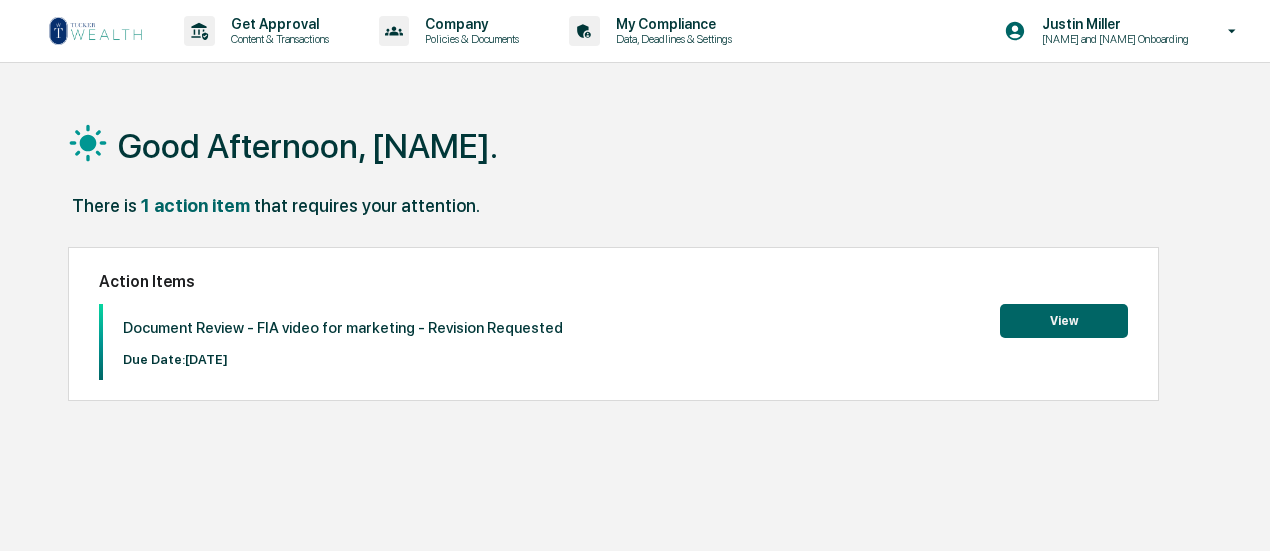 click on "View" at bounding box center [1064, 321] 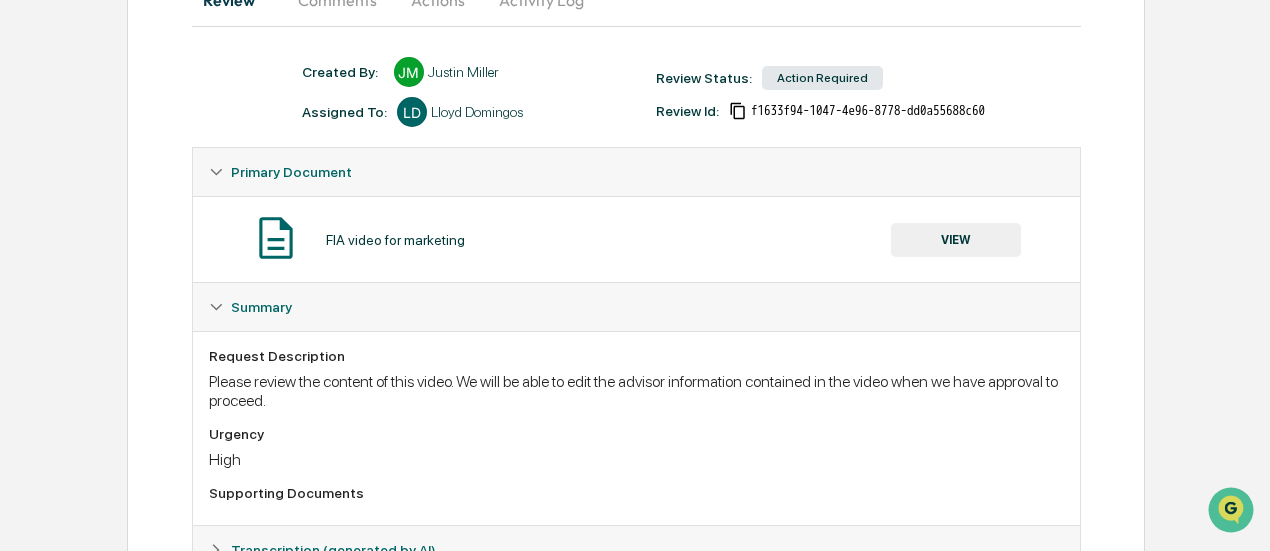 scroll, scrollTop: 0, scrollLeft: 0, axis: both 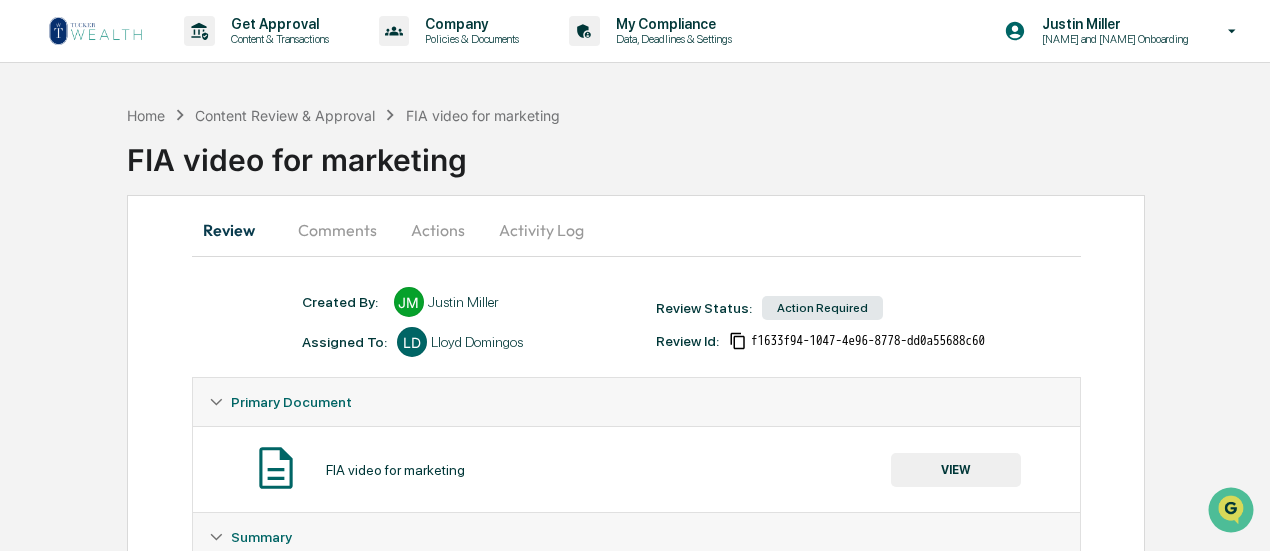 click on "Comments" at bounding box center [337, 230] 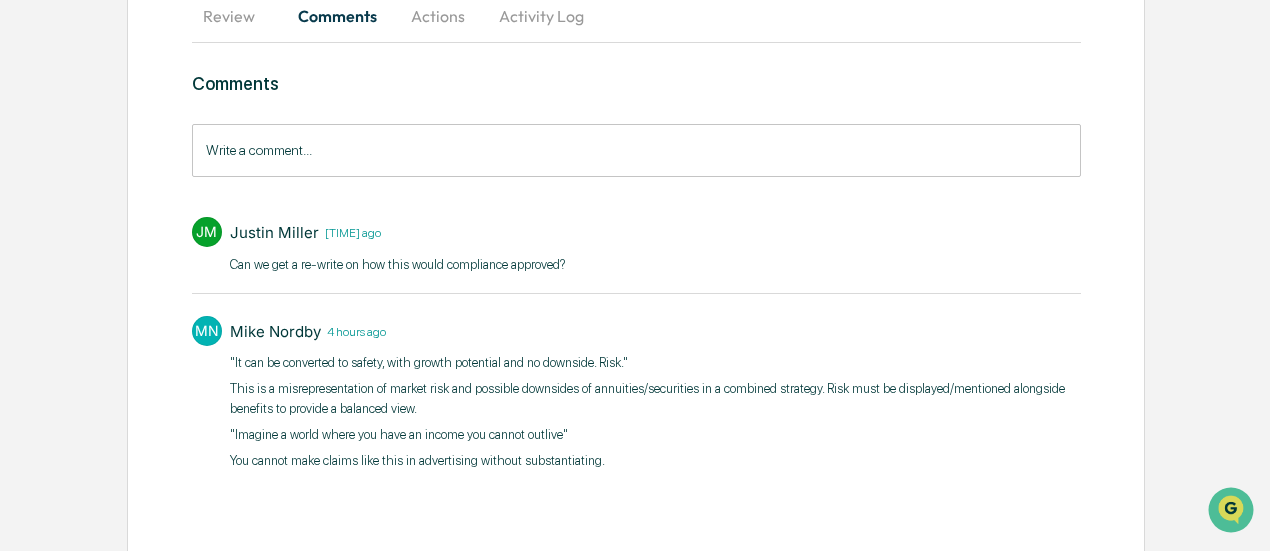 scroll, scrollTop: 218, scrollLeft: 0, axis: vertical 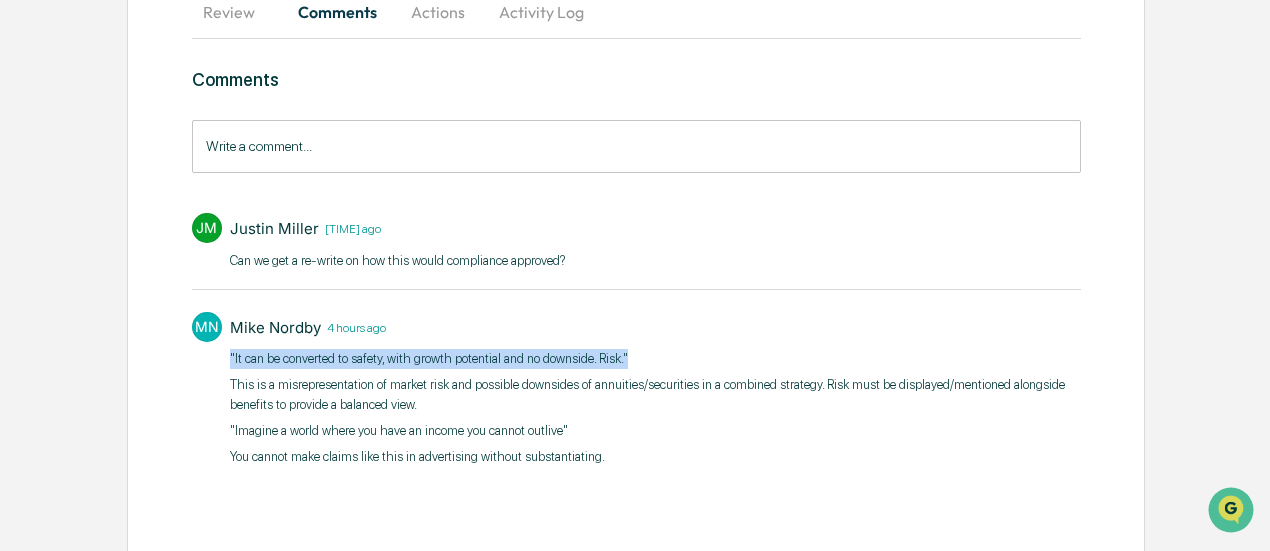 drag, startPoint x: 228, startPoint y: 361, endPoint x: 639, endPoint y: 348, distance: 411.20554 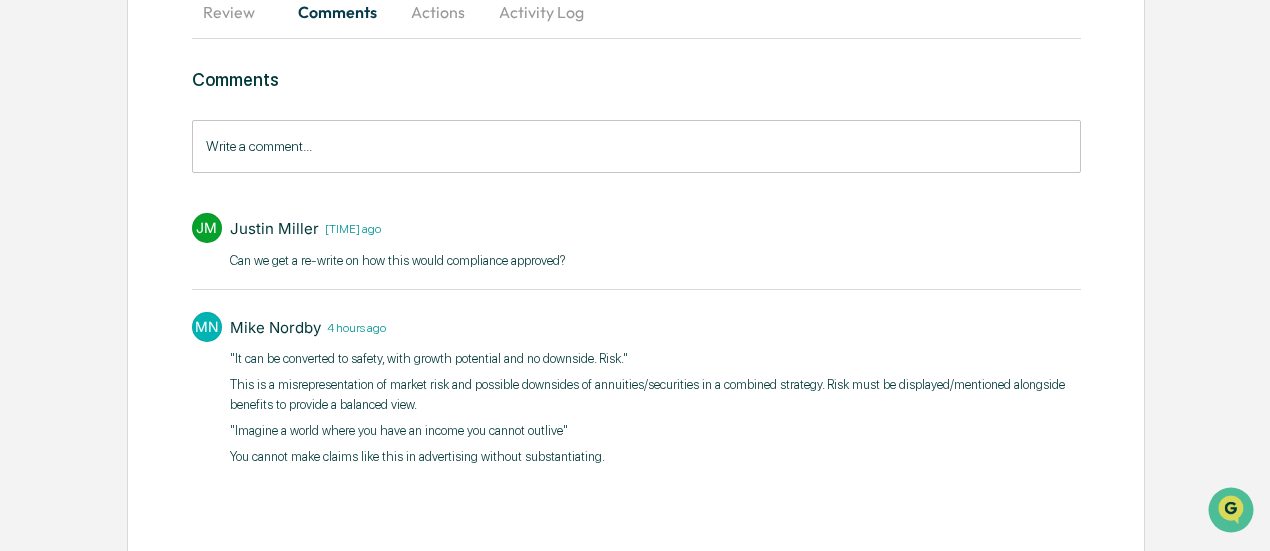click on "This is a misrepresentation of market risk and possible downsides of annuities/securities in a combined strategy.  Risk must be displayed/mentioned alongside benefits to provide a balanced view." at bounding box center [655, 394] 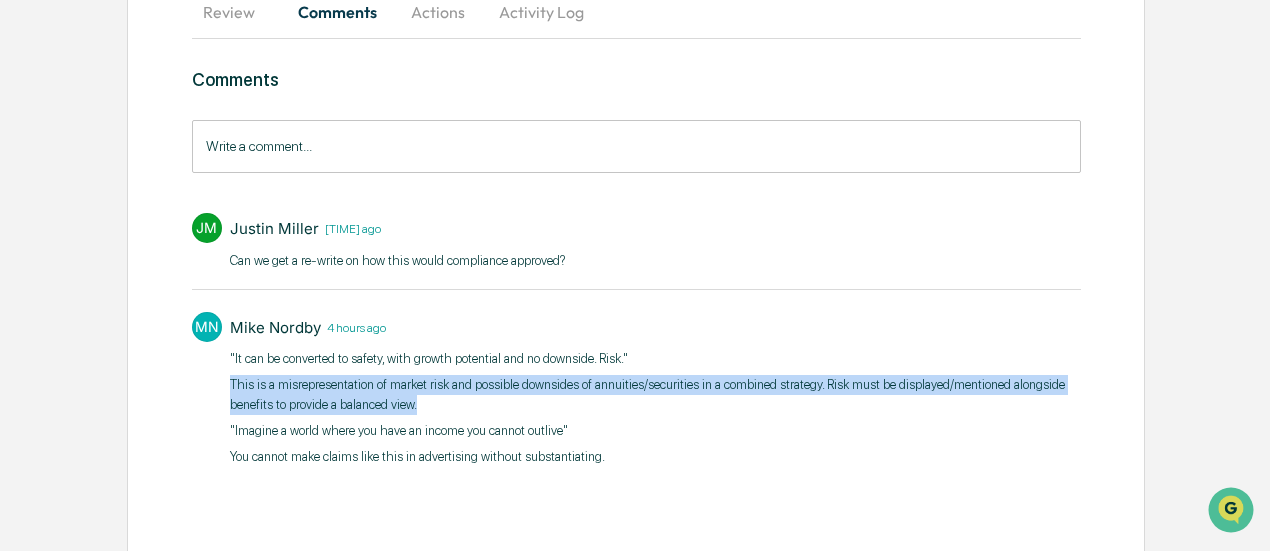 drag, startPoint x: 213, startPoint y: 384, endPoint x: 435, endPoint y: 404, distance: 222.89908 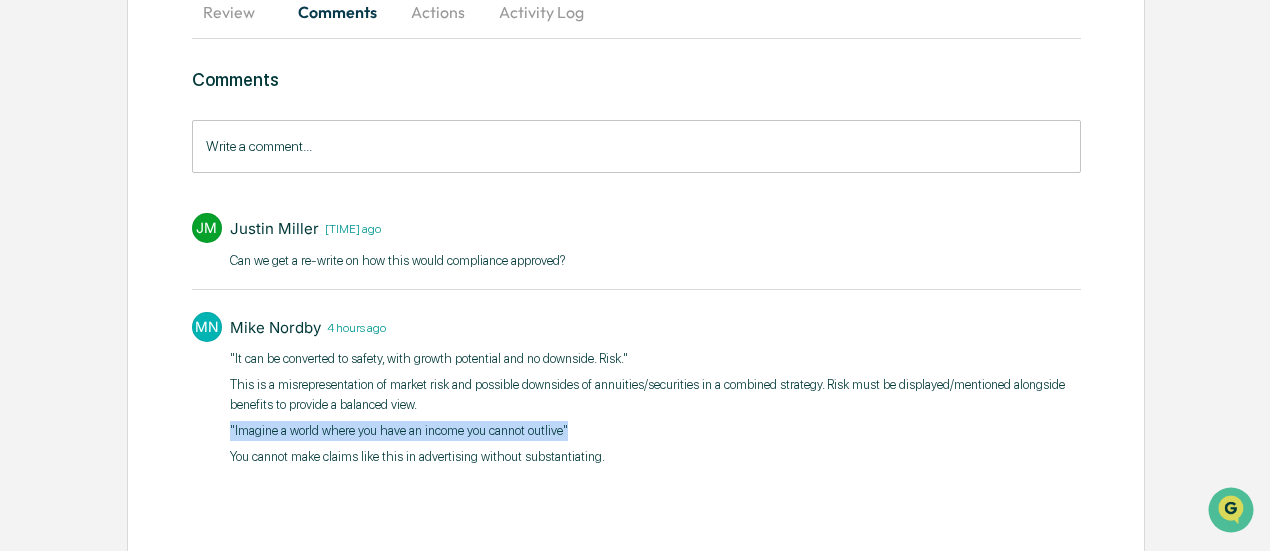 drag, startPoint x: 222, startPoint y: 428, endPoint x: 591, endPoint y: 423, distance: 369.03387 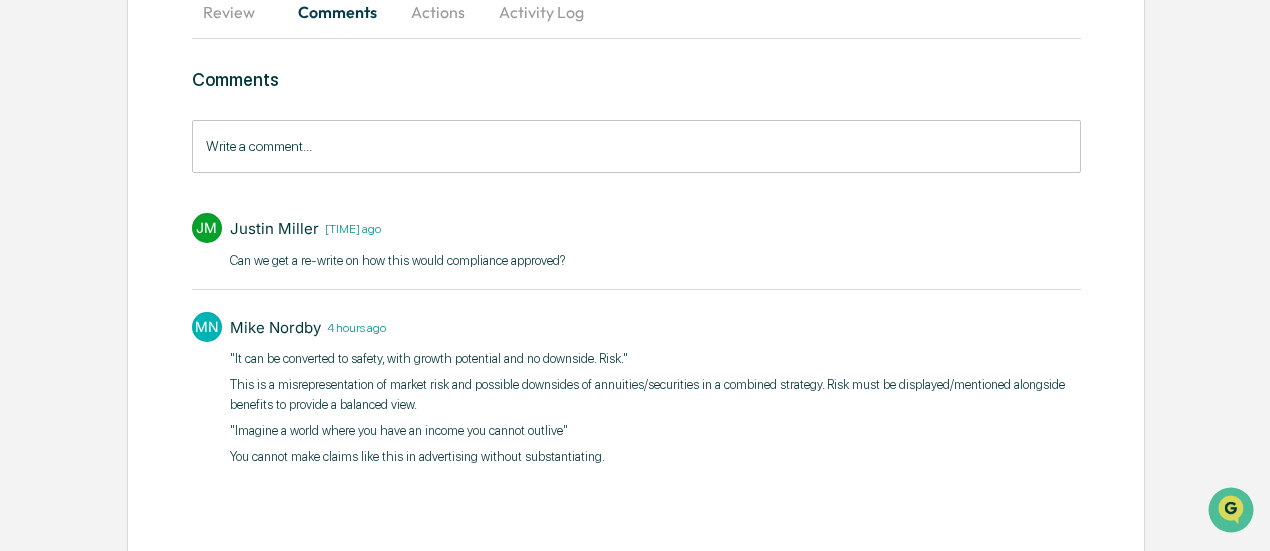 click on "​"It can be converted to safety, with growth potential and no downside. Risk."
This is a misrepresentation of market risk and possible downsides of annuities/securities in a combined strategy.  Risk must be displayed/mentioned alongside benefits to provide a balanced view.
"Imagine a world where you have an income you cannot outlive"
You cannot make claims like this in advertising without substantiating. ​" at bounding box center (655, 407) 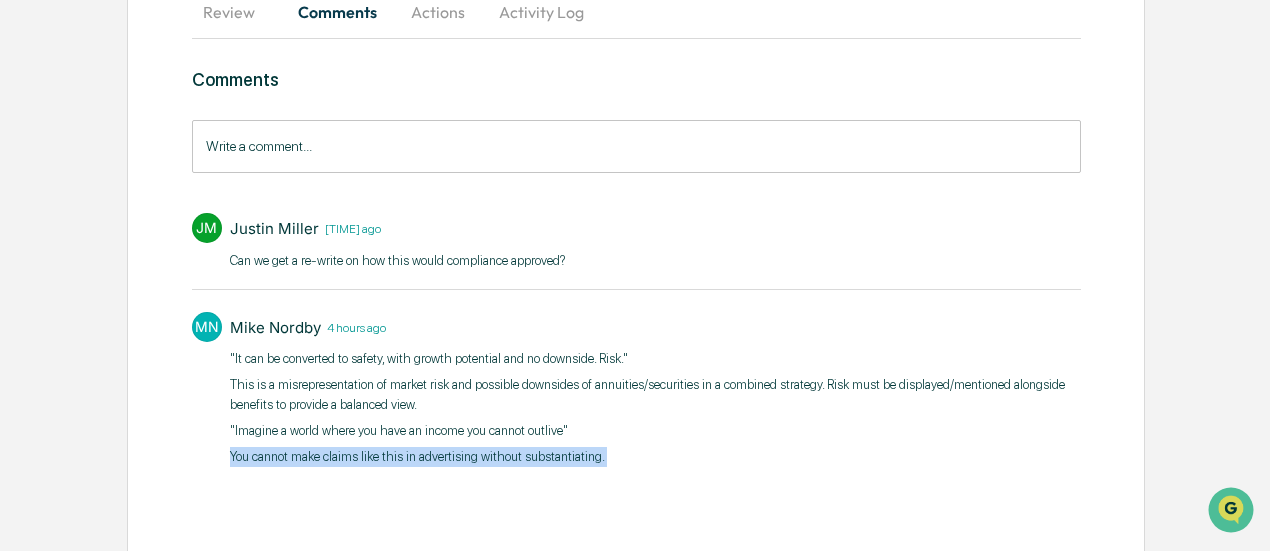 drag, startPoint x: 223, startPoint y: 453, endPoint x: 614, endPoint y: 452, distance: 391.00128 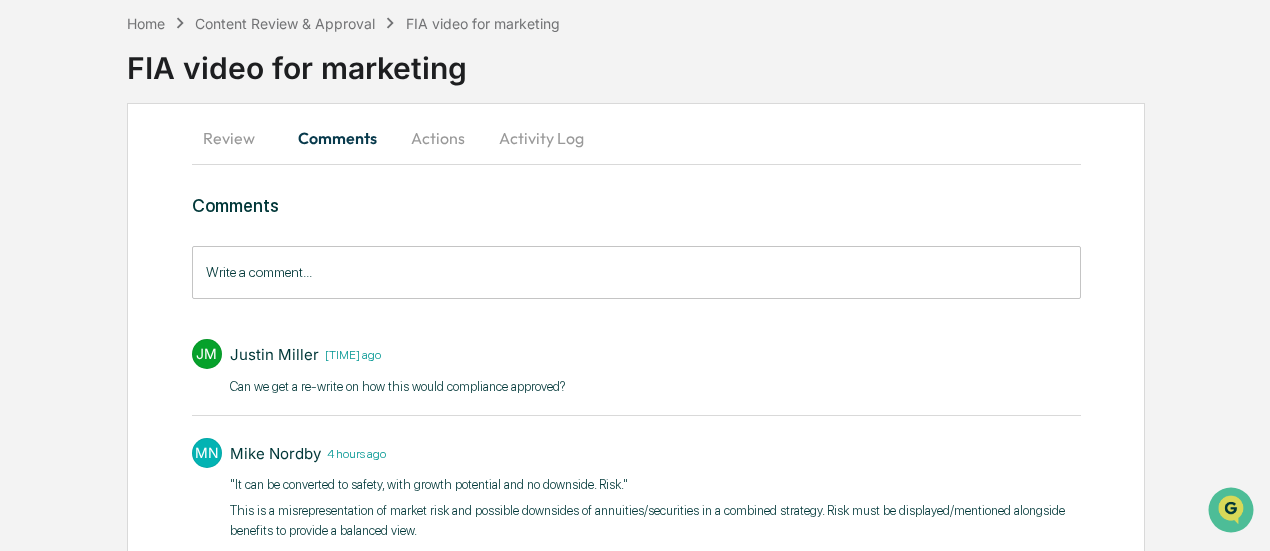 scroll, scrollTop: 0, scrollLeft: 0, axis: both 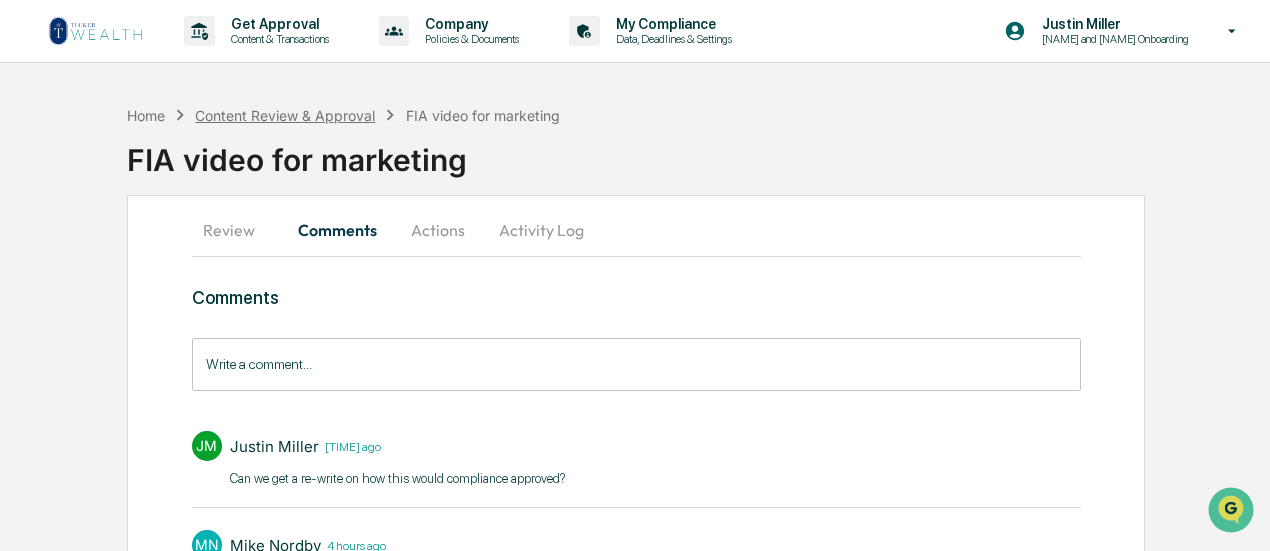 click on "Content Review & Approval" at bounding box center [285, 115] 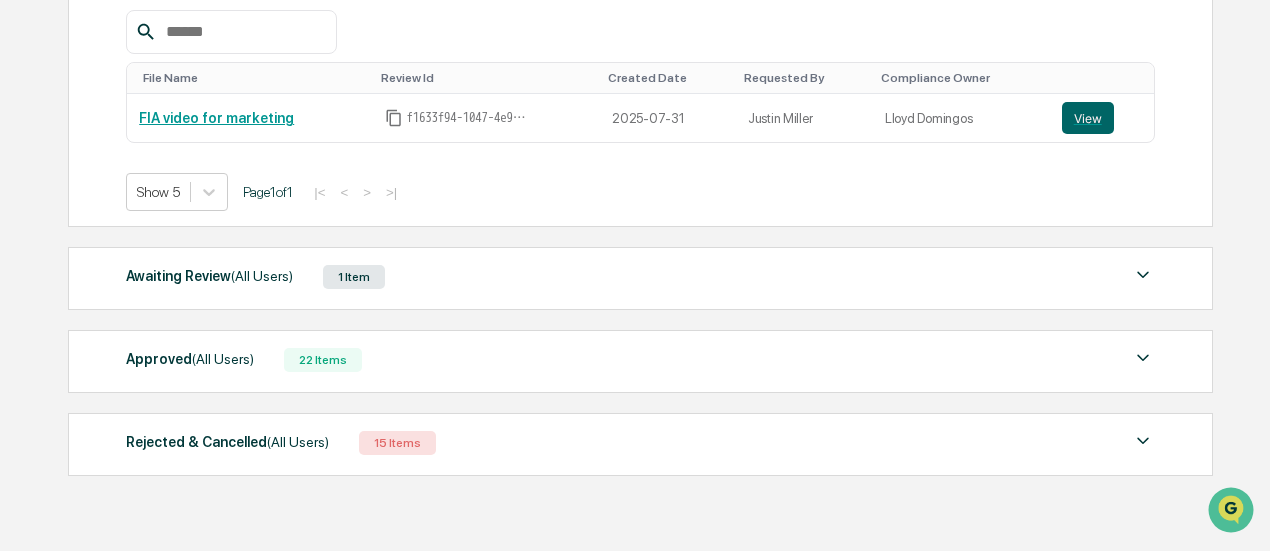 scroll, scrollTop: 406, scrollLeft: 0, axis: vertical 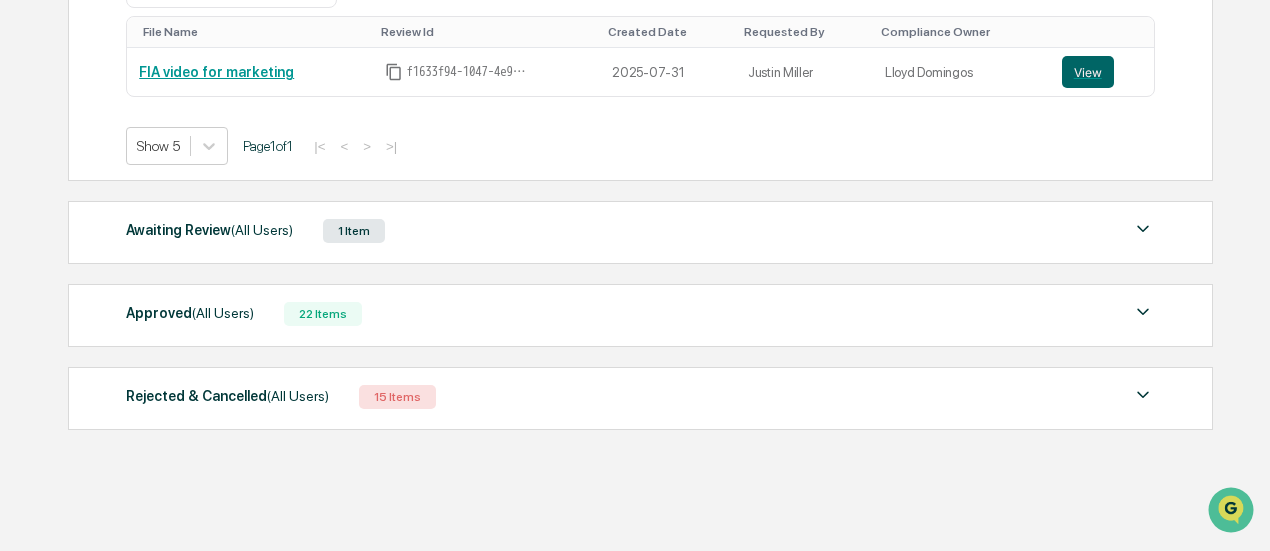 click on "Rejected & Cancelled (All Users) 15 Items File Name Review Id Created Date Requested By Compliance Owner RIA Short 38.mp4 [UUID] 2025-07-25 [FIRST] [LAST] Lloyd Domingos View RIA Short 35.mp4 [UUID] 2025-07-25 [FIRST] [LAST] Lloyd Domingos View RIA Short 34.mp4 [UUID] 2025-07-25 [FIRST] [LAST] Lloyd Domingos View RIA Short 31.mp4 [UUID] 2025-07-25 [FIRST] [LAST] Lloyd Domingos View RIA Short 30.mp4 [UUID] 2025-07-25 [FIRST] [LAST] Lloyd Domingos View Show 5 Page 1 of 3 |<< >>|" at bounding box center (640, 398) 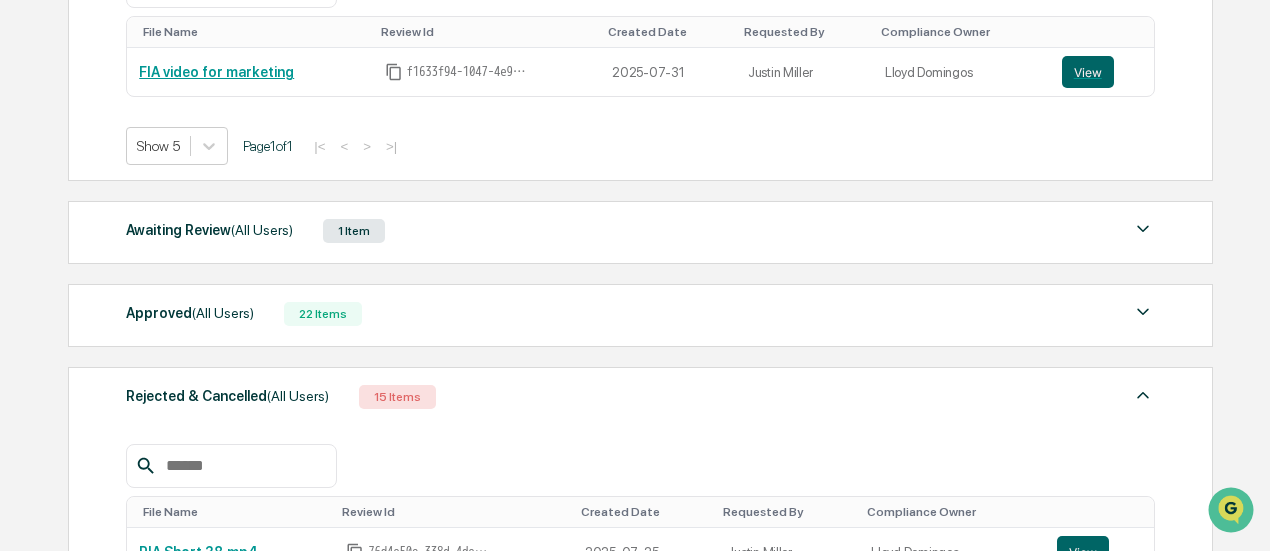 click on "Approved  (All Users) 22 Items   File Name Review Id Created Date Requested By Compliance Owner RIA Short 40.mp4 f53d7d0f-2ad3-46e4-9196-c1e8c1071907 2025-07-25 Justin Miller Lloyd Domingos View RIA Short 39.mp4 5392a6ad-765c-46ae-a6bb-a331c3bde6a6 2025-07-25 Justin Miller Lloyd Domingos View RIA Short 37.mp4 03fe6dcc-4696-41ce-9ca1-060ba3a4e2a5 2025-07-25 Justin Miller Lloyd Domingos View RIA Short 36.mp4 f435778f-a737-4d4e-af63-402e95c697e4 2025-07-25 Justin Miller Lloyd Domingos View RIA Short 33.mp4 3f8c6804-d518-455a-862c-c8a14e4bbccf 2025-07-25 Justin Miller Lloyd Domingos View Show 5 Page  1  of  5   |<   <   >   >|" at bounding box center (640, 315) 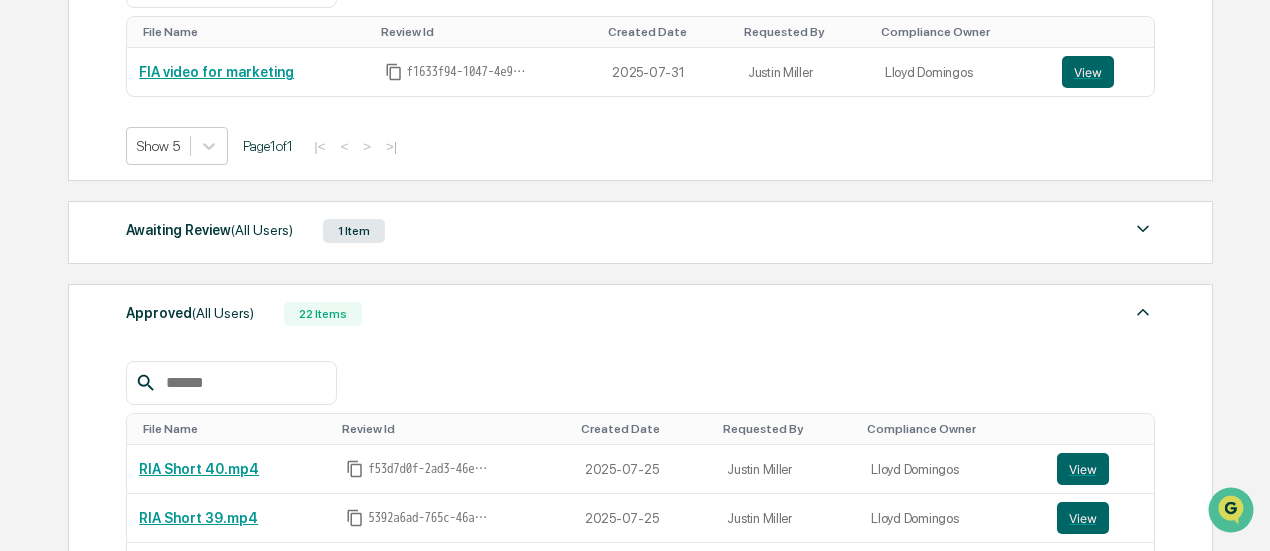 click on "Approved  (All Users) 22 Items" at bounding box center [640, 314] 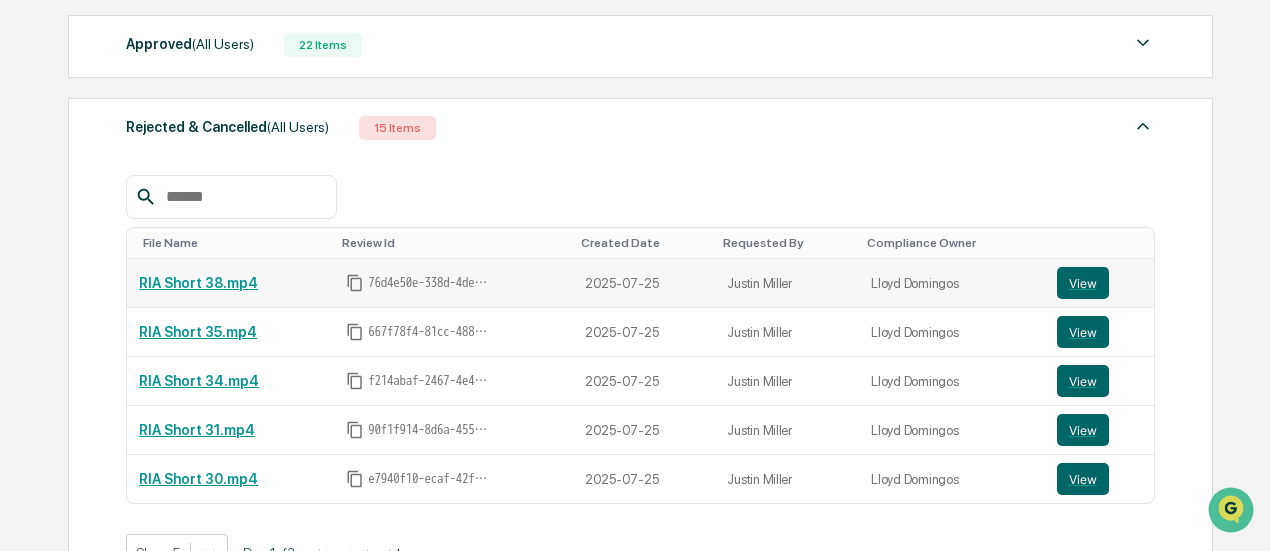 scroll, scrollTop: 706, scrollLeft: 0, axis: vertical 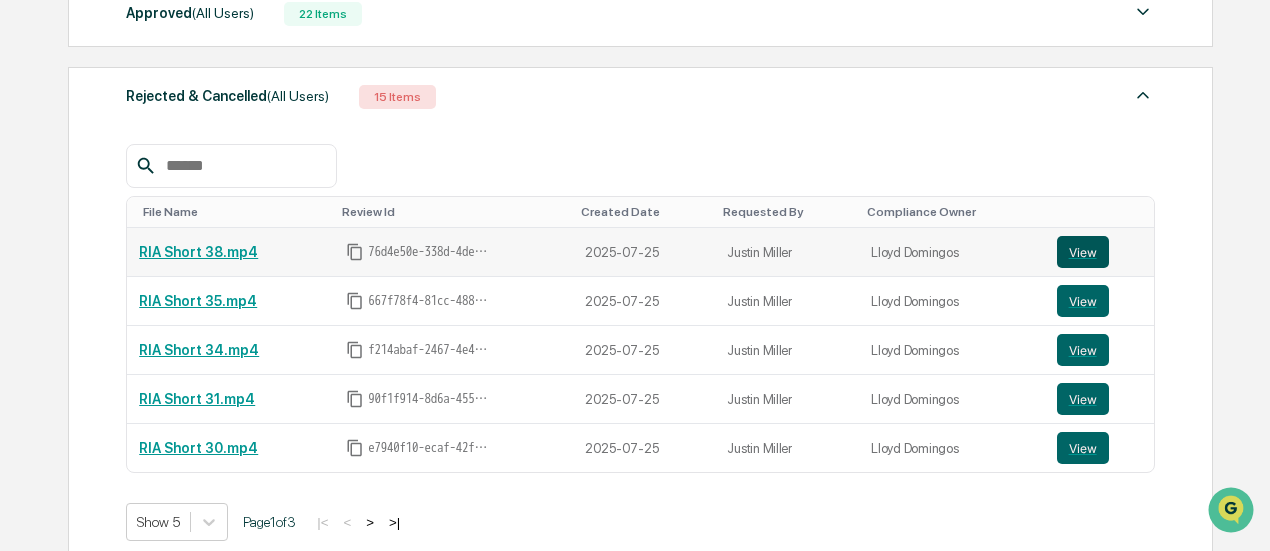 click on "View" at bounding box center (1083, 252) 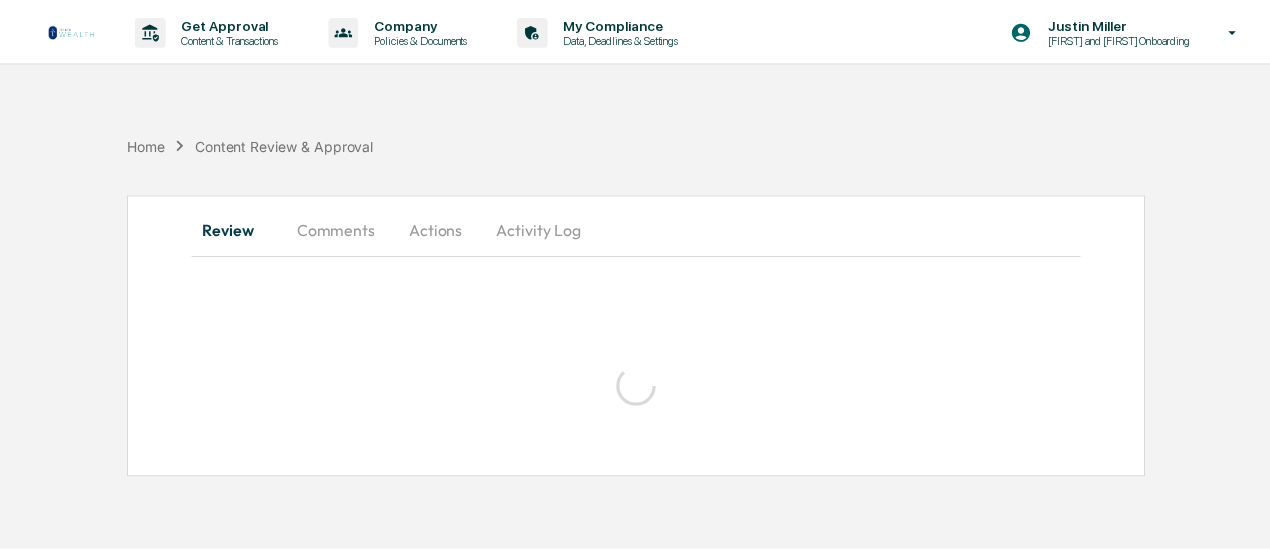 scroll, scrollTop: 0, scrollLeft: 0, axis: both 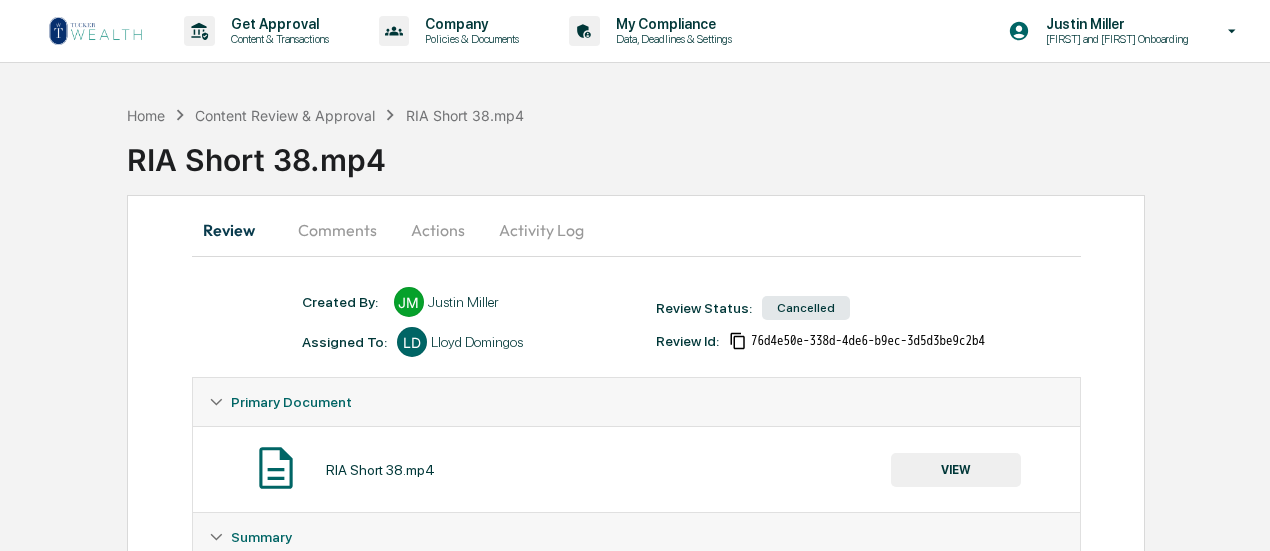 click on "Comments" at bounding box center [337, 230] 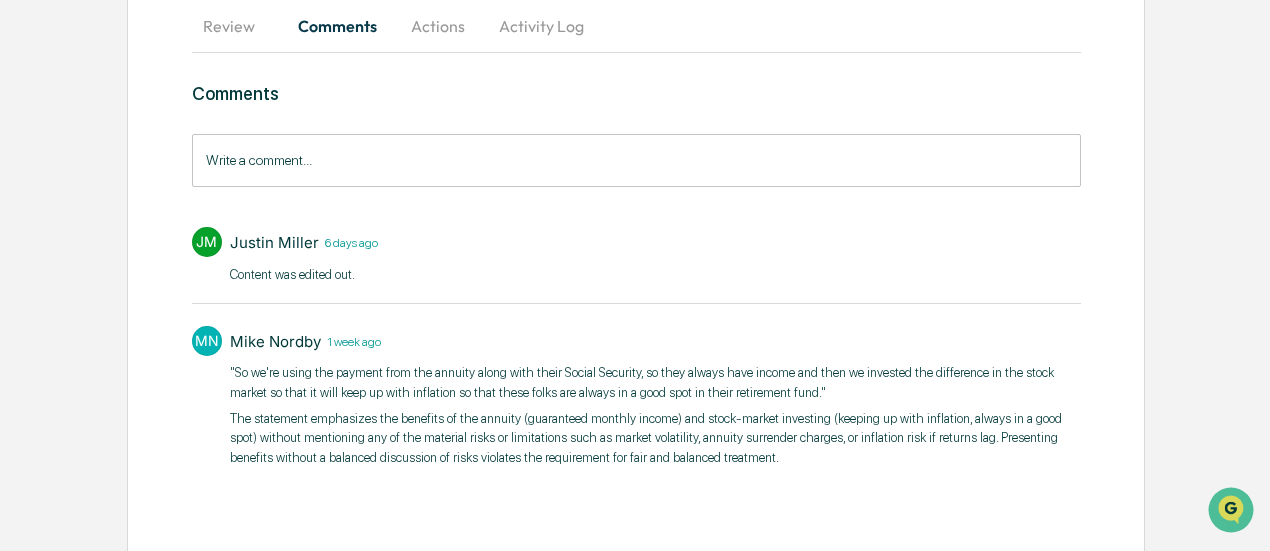 scroll, scrollTop: 205, scrollLeft: 0, axis: vertical 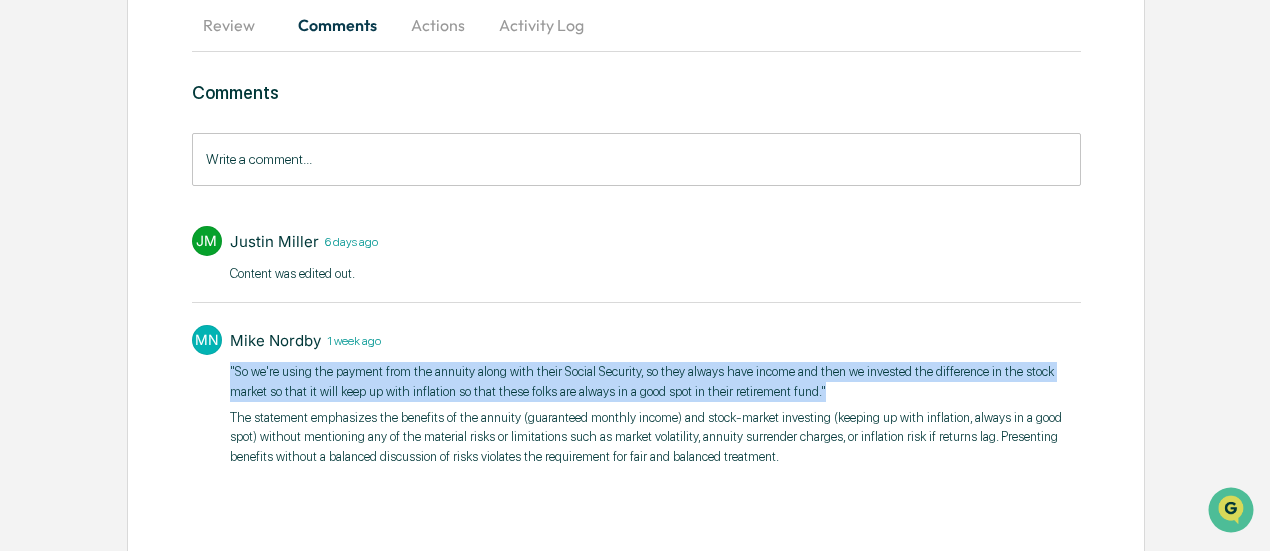 drag, startPoint x: 225, startPoint y: 369, endPoint x: 808, endPoint y: 385, distance: 583.2195 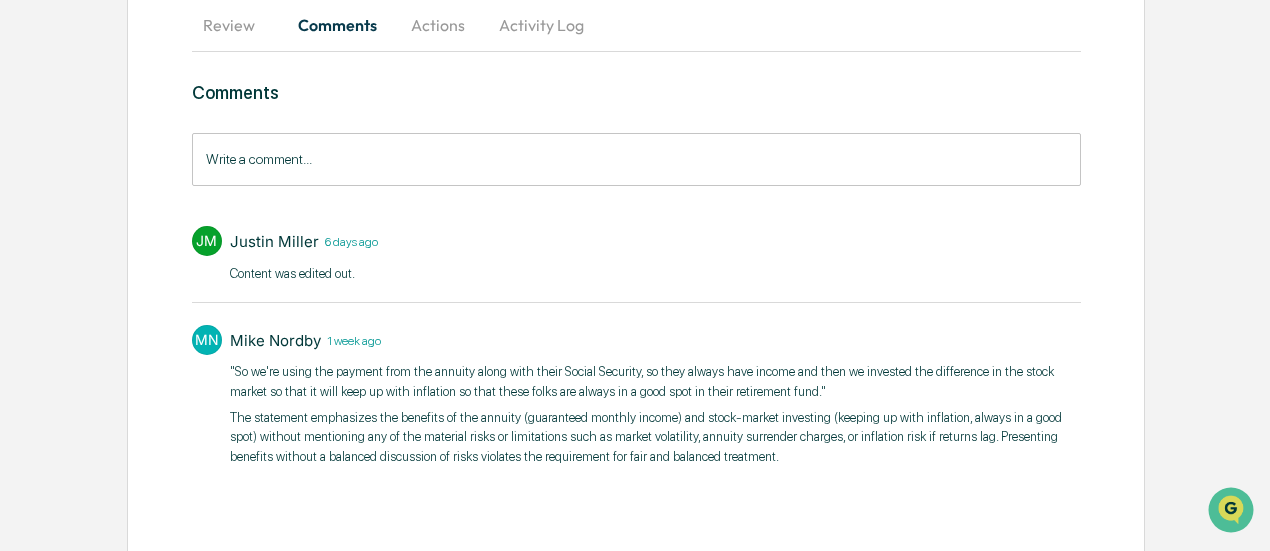 click on "Review Comments Actions Activity Log Comments Write a comment... Write a comment... JM Justin Miller     6 days ago Content was edited out.
MN Mike Nordby     1 week ago "So we're using the payment from the annuity along with their Social Security, so they always have income and then we invested the difference in the stock market so that it will keep up with inflation so that these folks are always in a good spot in their retirement fund."
The statement emphasizes the benefits of the annuity (guaranteed monthly income) and stock-market investing (keeping up with inflation, always in a good spot) without mentioning any of the material risks or limitations such as market volatility, annuity surrender charges, or inflation risk if returns lag. Presenting benefits without a balanced discussion of risks violates the requirement for fair and balanced treatment.​" at bounding box center (636, 272) 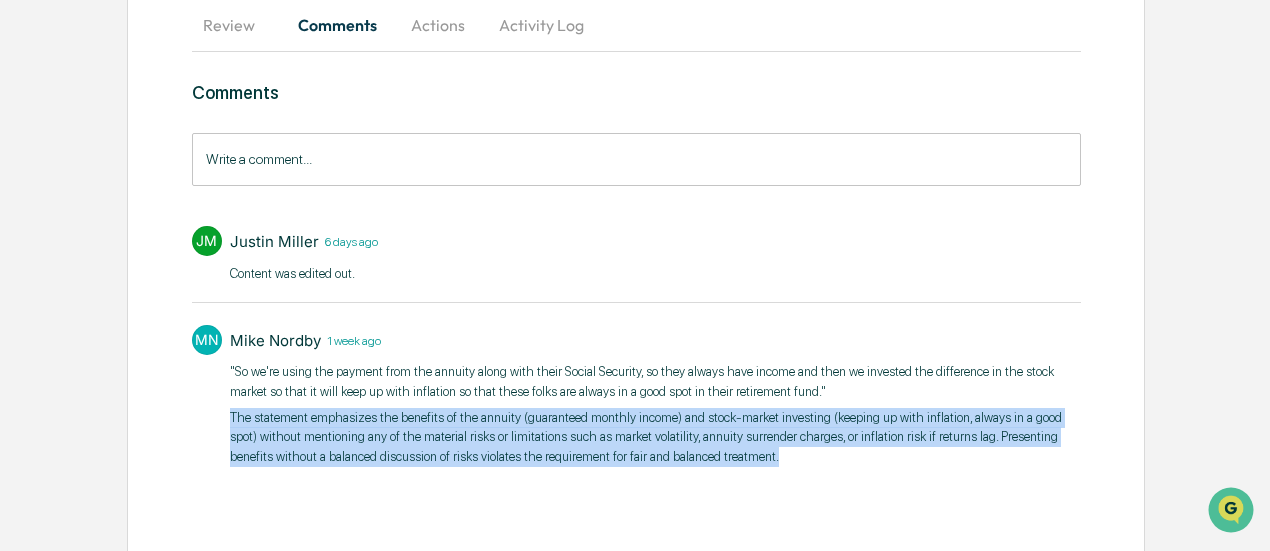 drag, startPoint x: 224, startPoint y: 412, endPoint x: 772, endPoint y: 448, distance: 549.1812 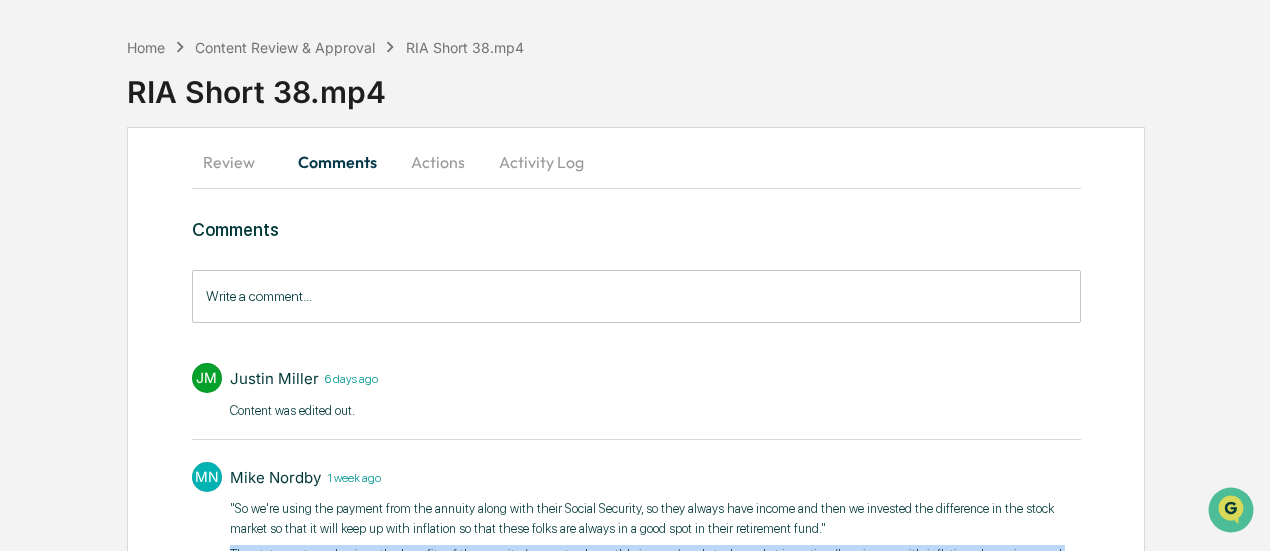 scroll, scrollTop: 0, scrollLeft: 0, axis: both 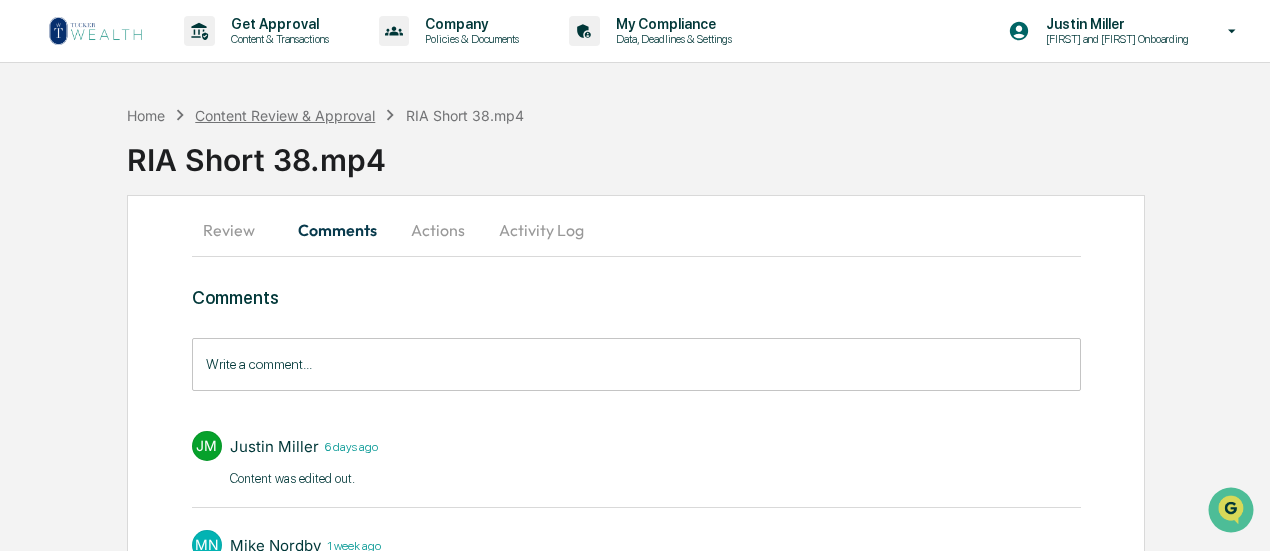 click on "Content Review & Approval" at bounding box center (285, 115) 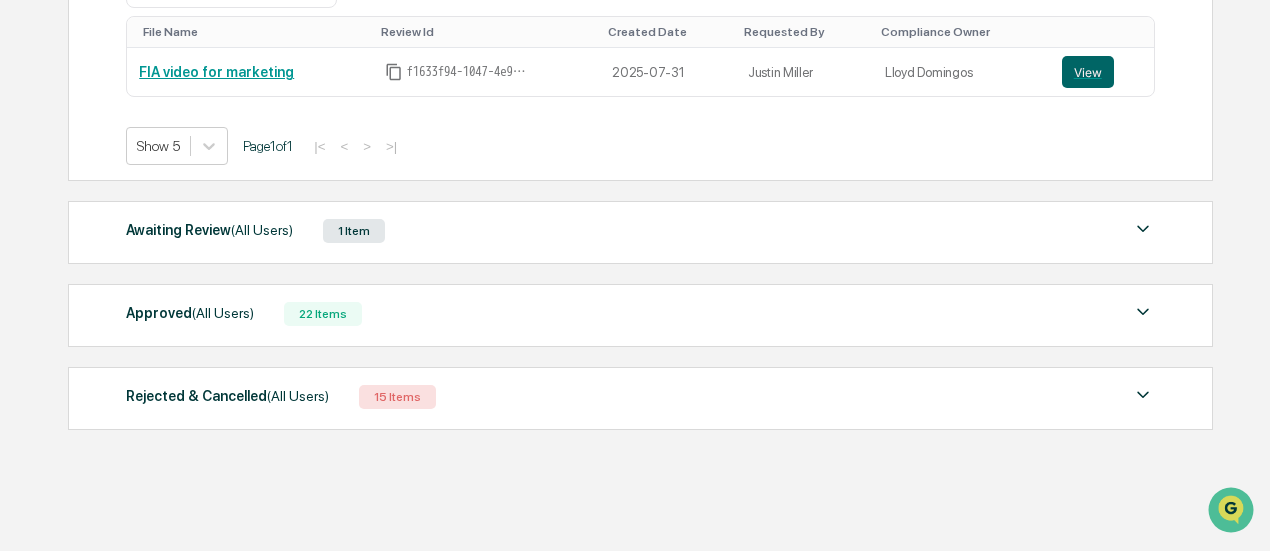 click on "Rejected & Cancelled  (All Users) 15 Items" at bounding box center (640, 397) 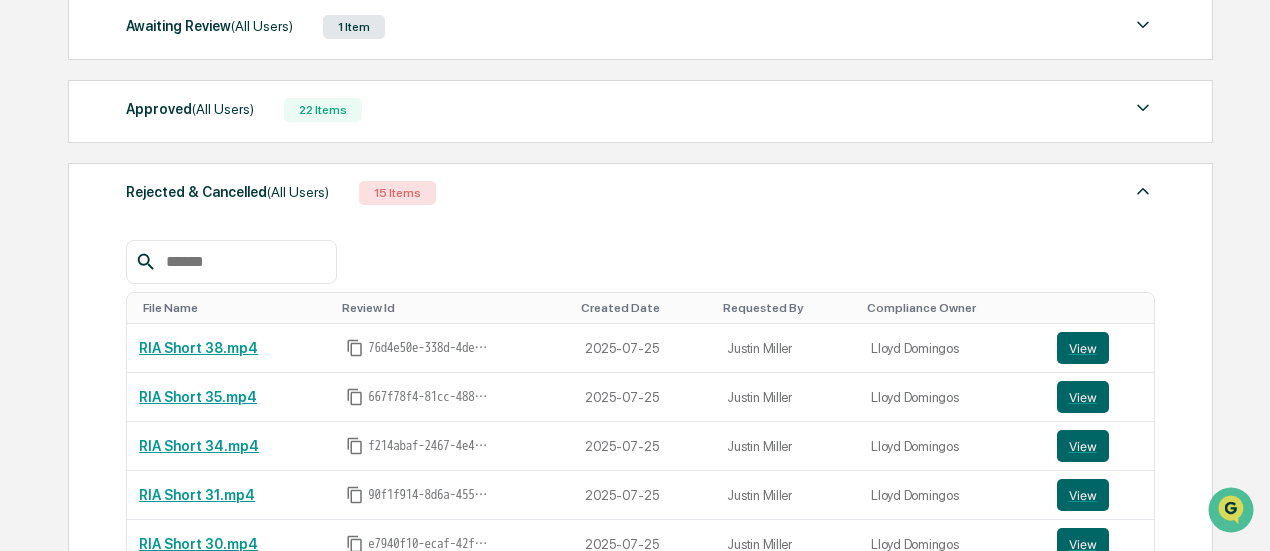 scroll, scrollTop: 830, scrollLeft: 0, axis: vertical 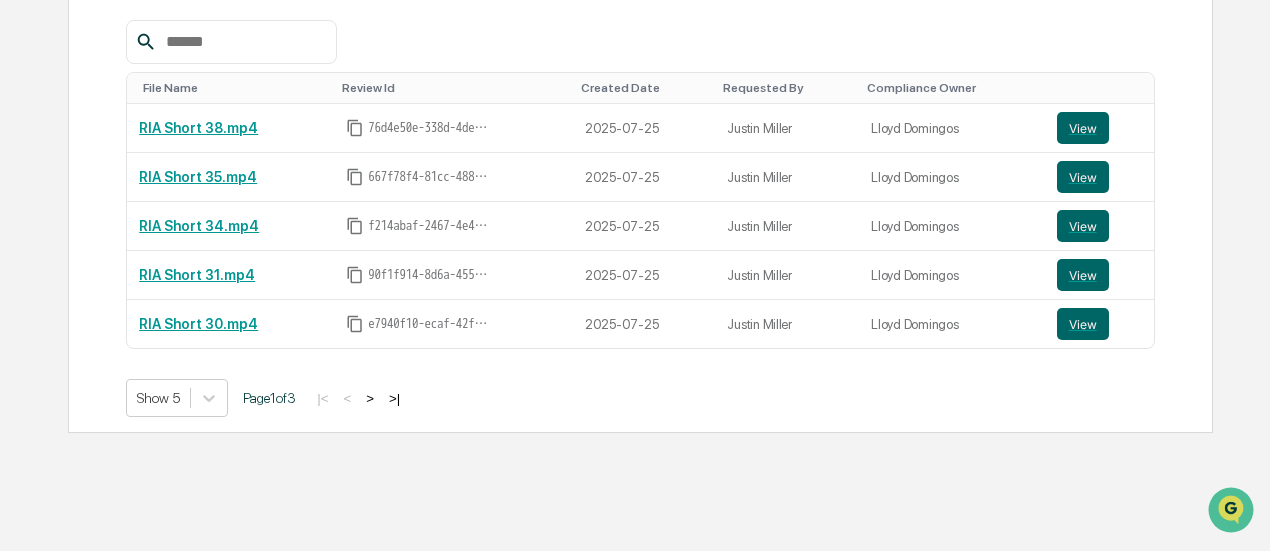 click on ">|" at bounding box center (394, 398) 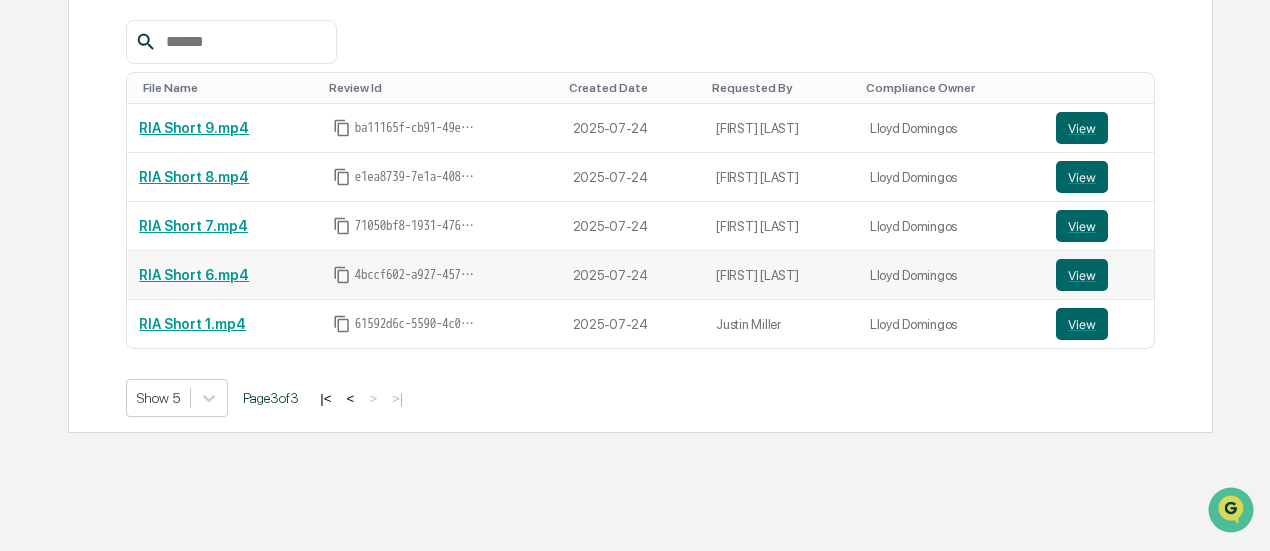 click on "RIA Short 6.mp4" at bounding box center [224, 275] 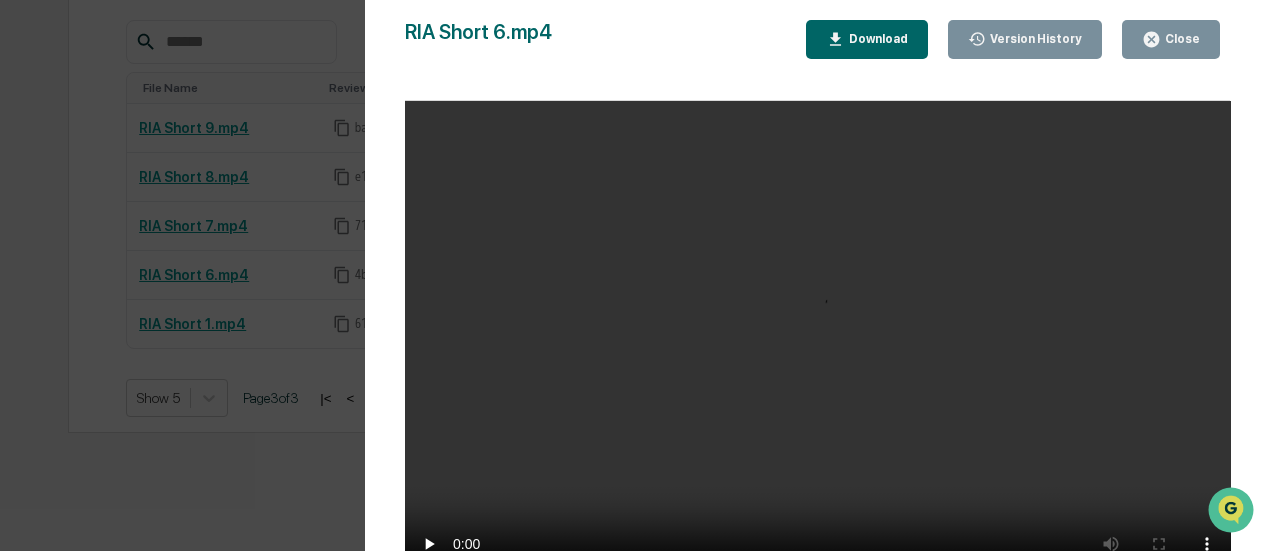 scroll, scrollTop: 830, scrollLeft: 0, axis: vertical 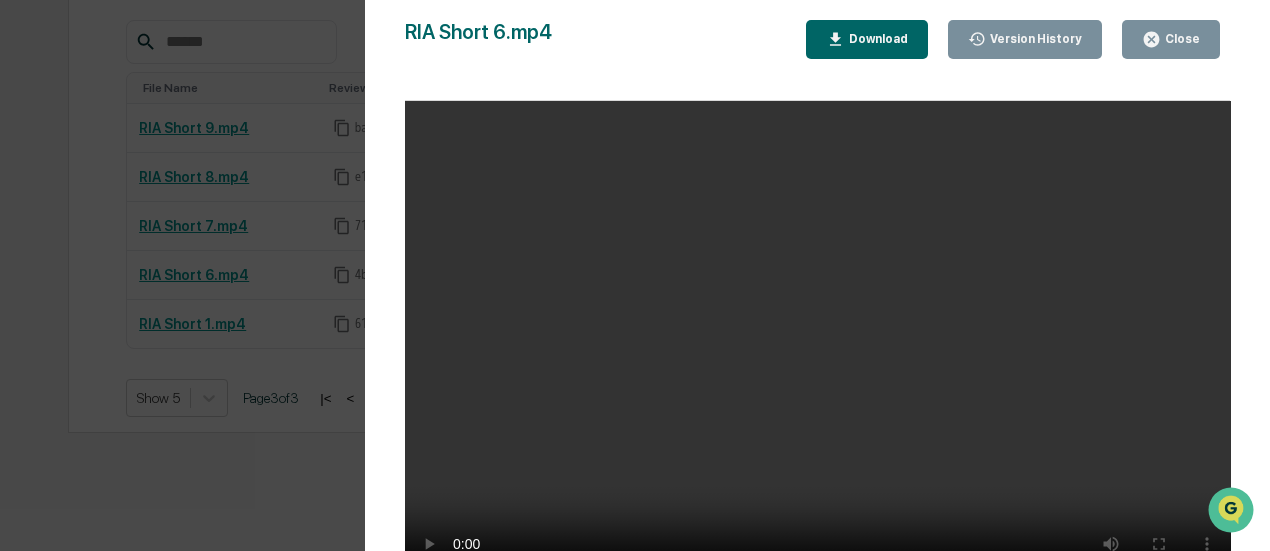 click on "Version History 07/24/2025, 08:14 PM Shane McCann RIA Short 6.mp4   Close   Version History   Download Your browser does not support the video tag." at bounding box center (635, 275) 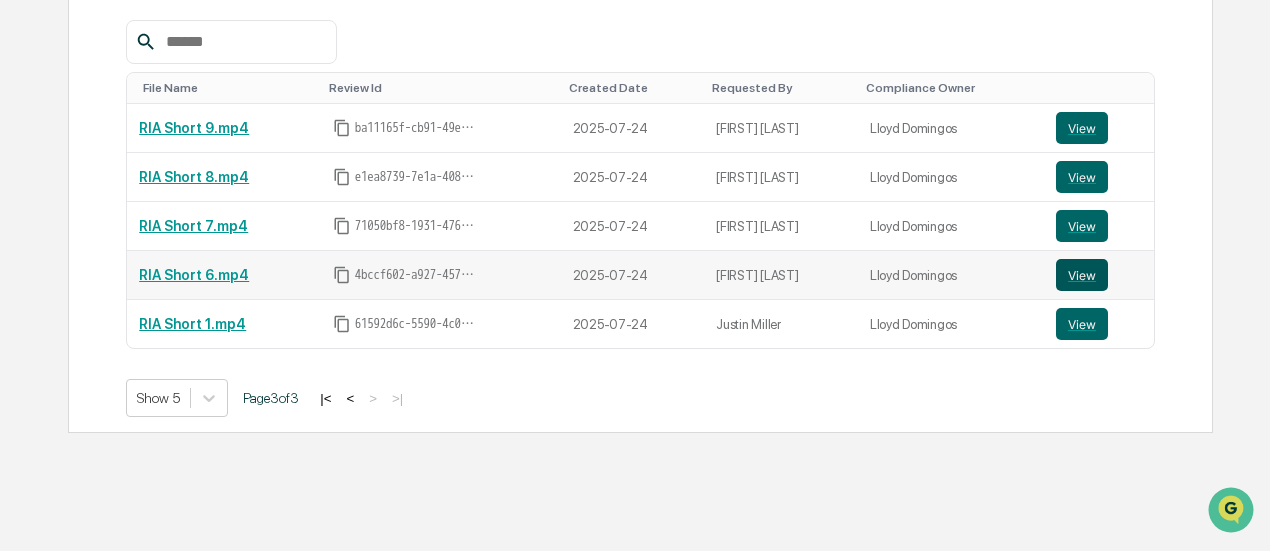 click on "View" at bounding box center (1082, 275) 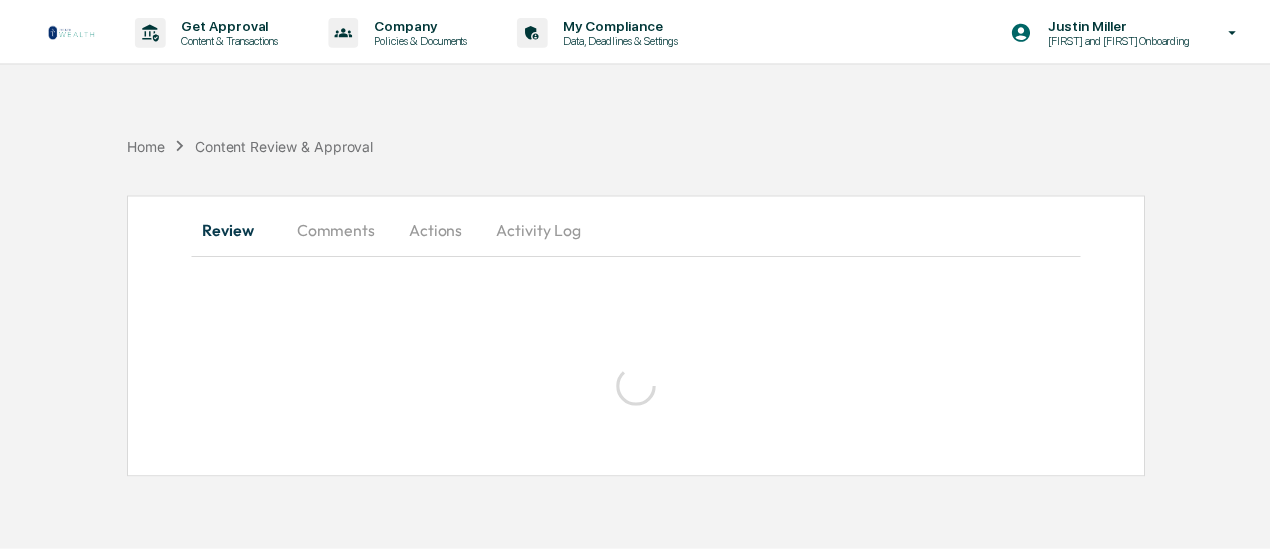 scroll, scrollTop: 0, scrollLeft: 0, axis: both 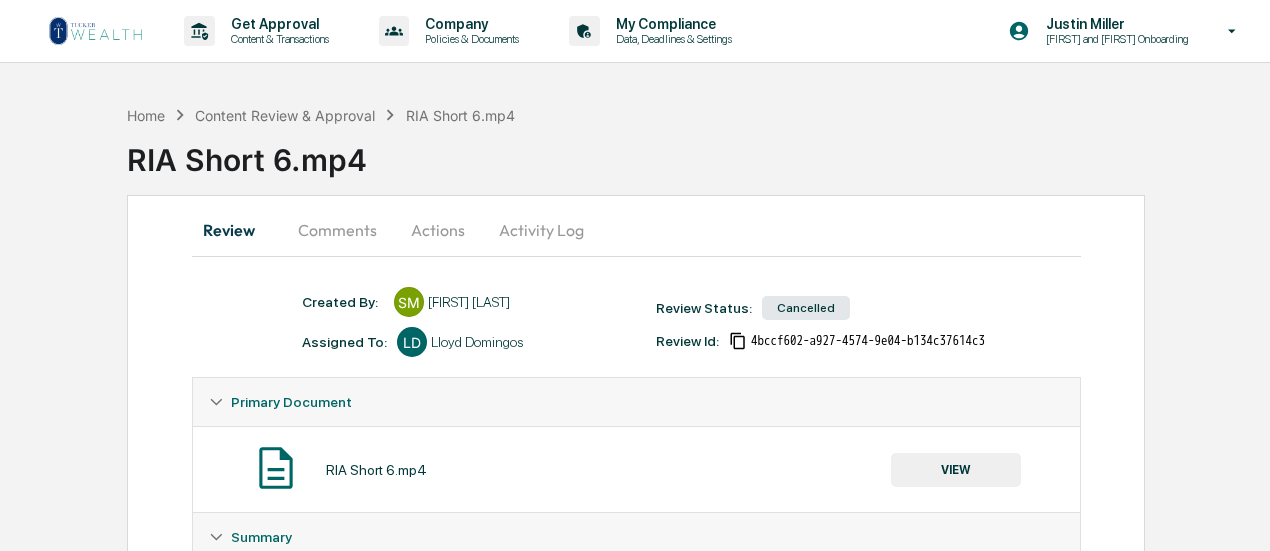 click on "Comments" at bounding box center [337, 230] 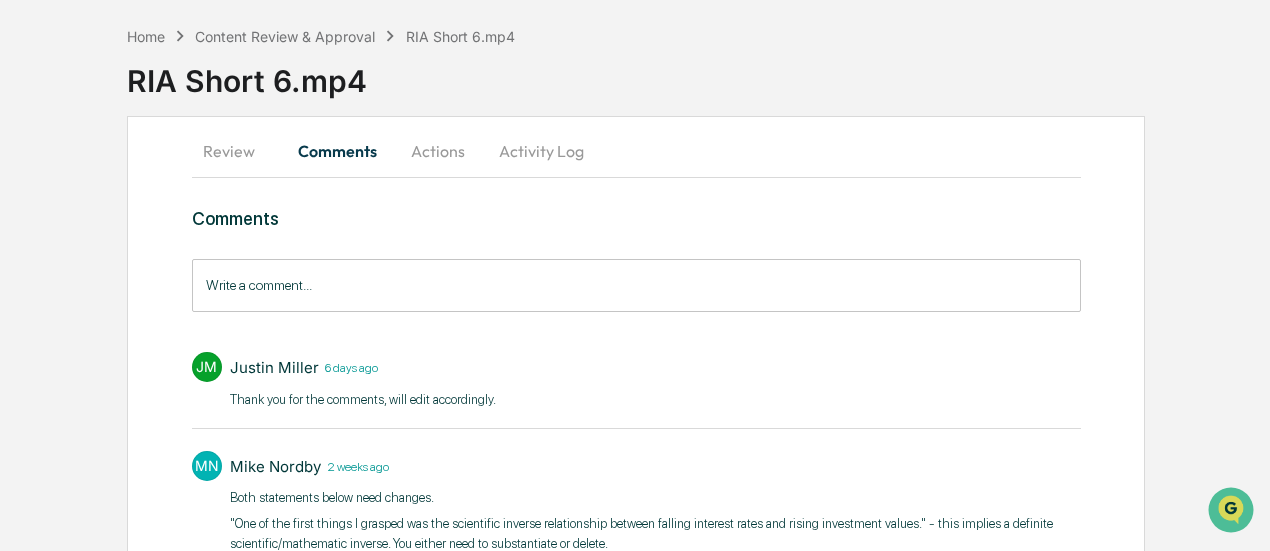 scroll, scrollTop: 0, scrollLeft: 0, axis: both 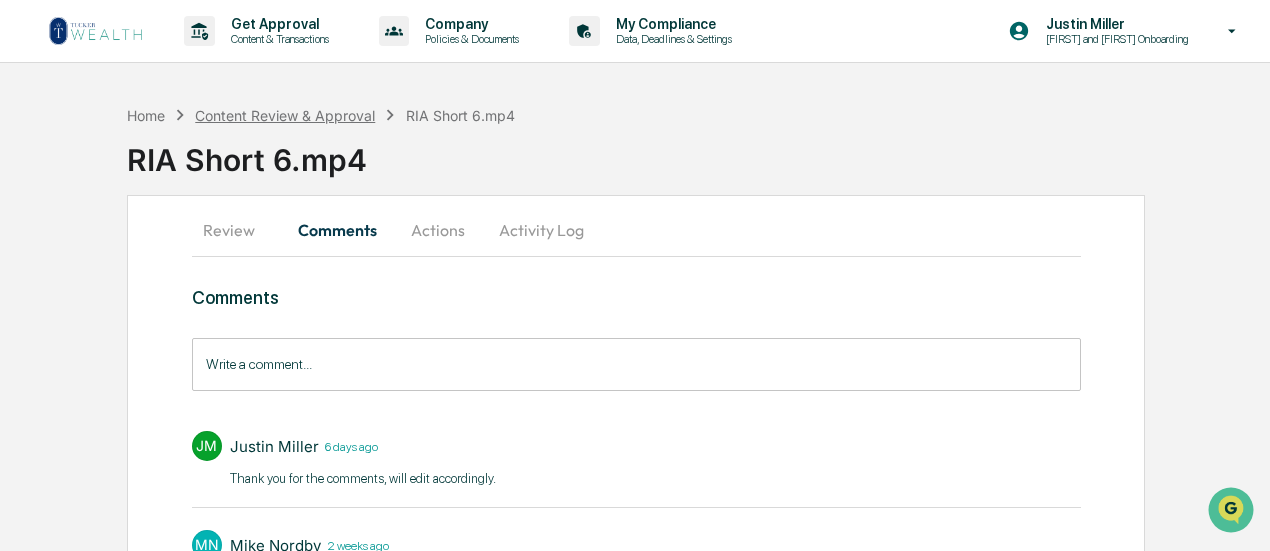 click on "Content Review & Approval" at bounding box center (285, 115) 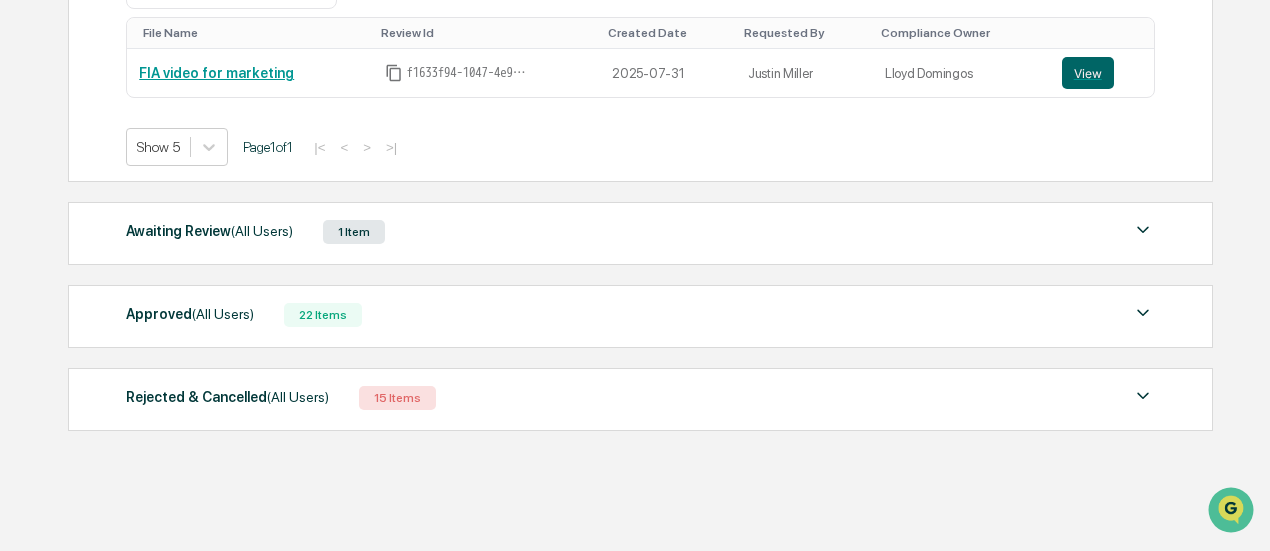 scroll, scrollTop: 406, scrollLeft: 0, axis: vertical 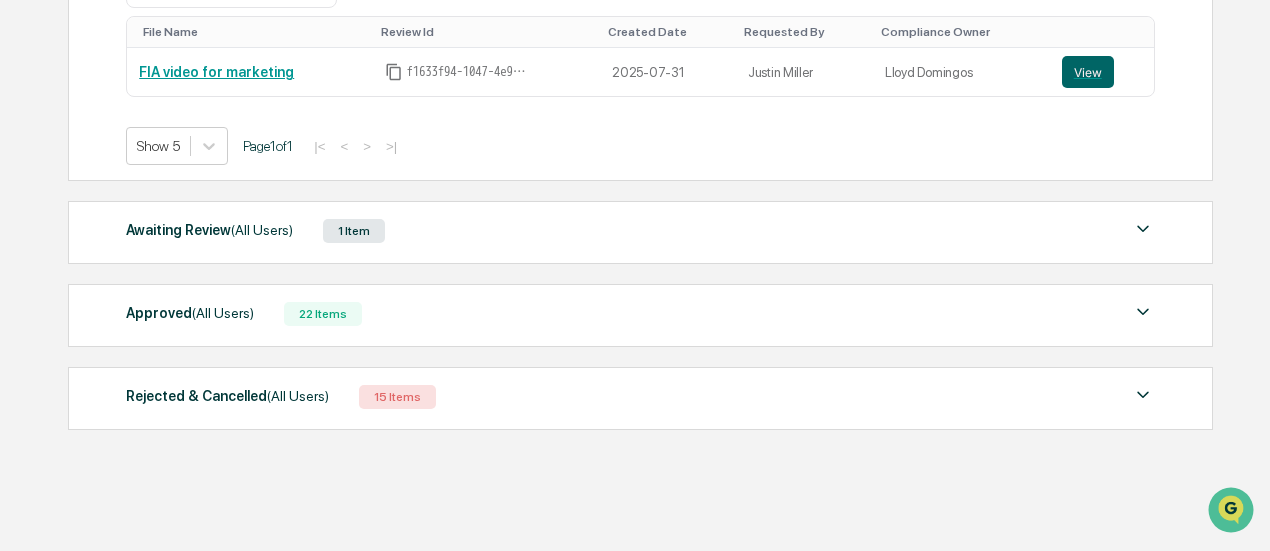 click on "Rejected & Cancelled  (All Users) 15 Items   File Name Review Id Created Date Requested By Compliance Owner RIA Short 38.mp4 76d4e50e-338d-4de6-b9ec-3d5d3be9c2b4 2025-07-25 Justin Miller Lloyd Domingos View RIA Short 35.mp4 667f78f4-81cc-488a-8f66-c8ef8fcff825 2025-07-25 Justin Miller Lloyd Domingos View RIA Short 34.mp4 f214abaf-2467-4e4b-9350-90d5efa7e397 2025-07-25 Justin Miller Lloyd Domingos View RIA Short 31.mp4 90f1f914-8d6a-4554-b635-4abb4035a8f0 2025-07-25 Justin Miller Lloyd Domingos View RIA Short 30.mp4 e7940f10-ecaf-42f0-a7c0-83432b3816eb 2025-07-25 Justin Miller Lloyd Domingos View Show 5 Page  1  of  3   |<   <   >   >|" at bounding box center (640, 398) 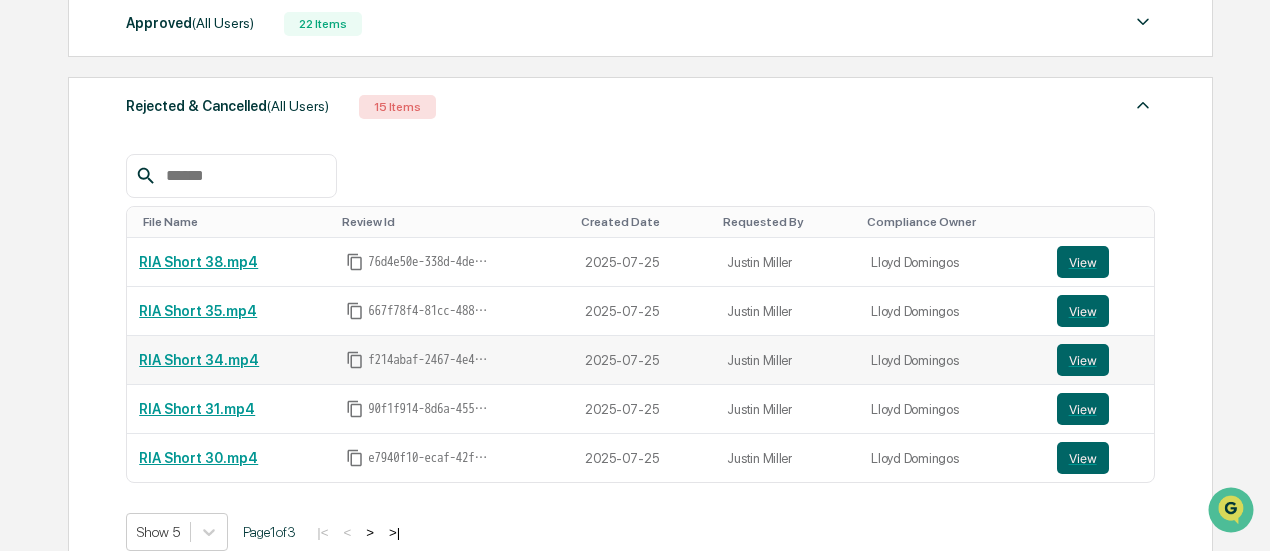 scroll, scrollTop: 706, scrollLeft: 0, axis: vertical 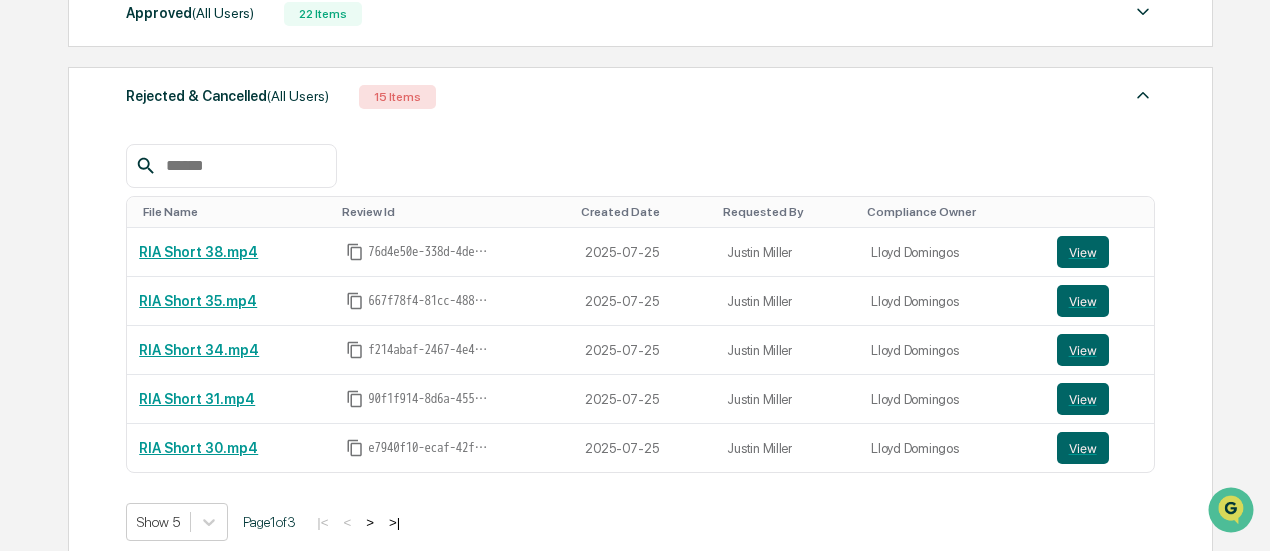click on ">" at bounding box center (370, 522) 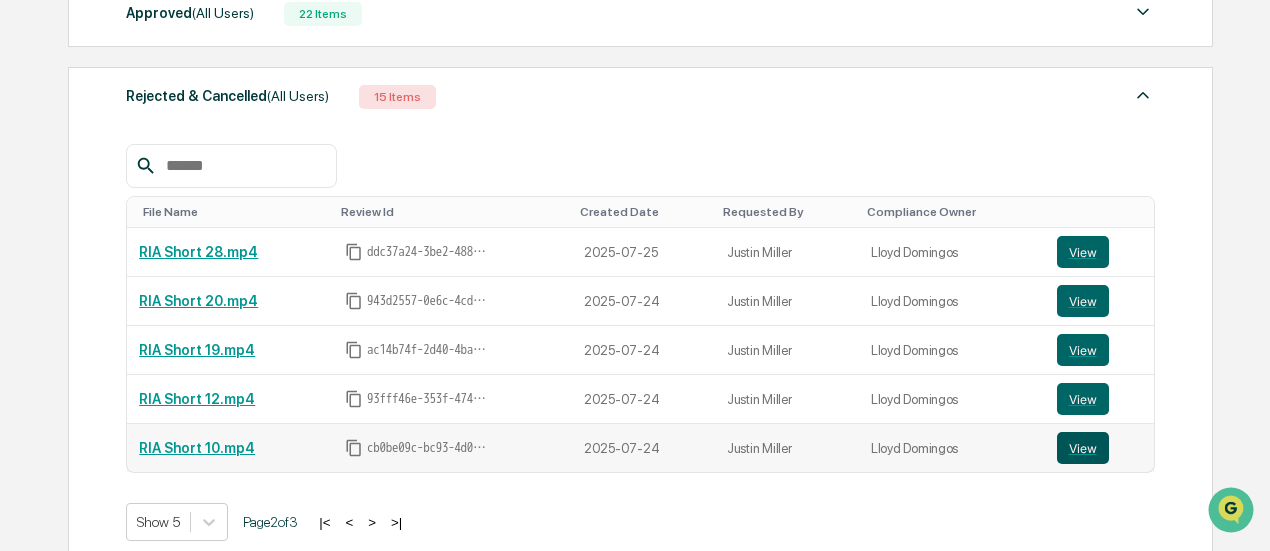 click on "View" at bounding box center (1083, 448) 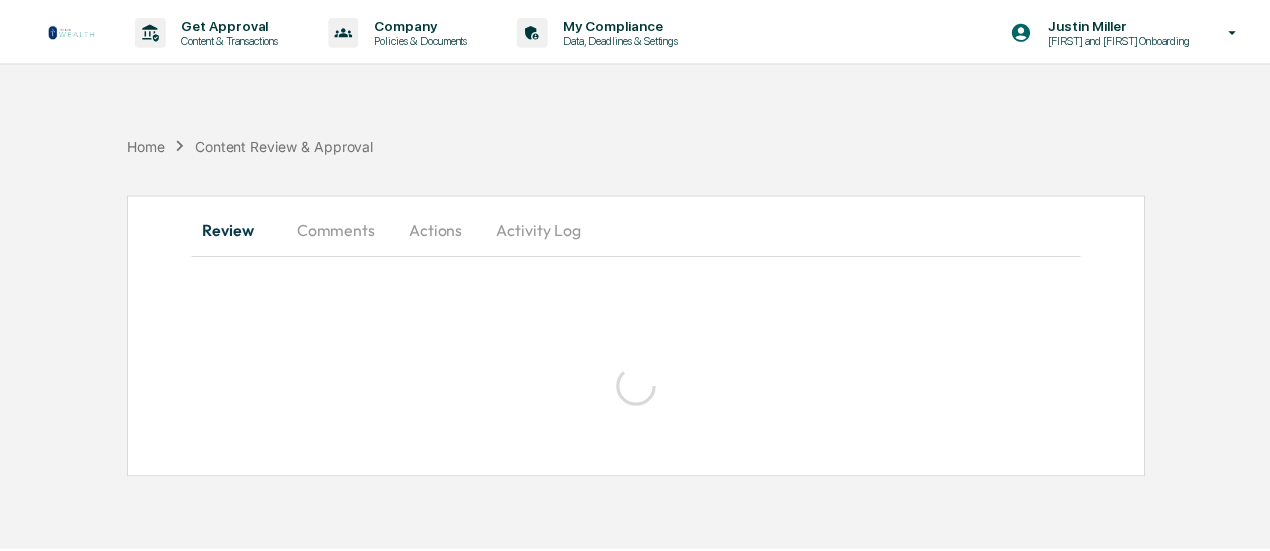 scroll, scrollTop: 0, scrollLeft: 0, axis: both 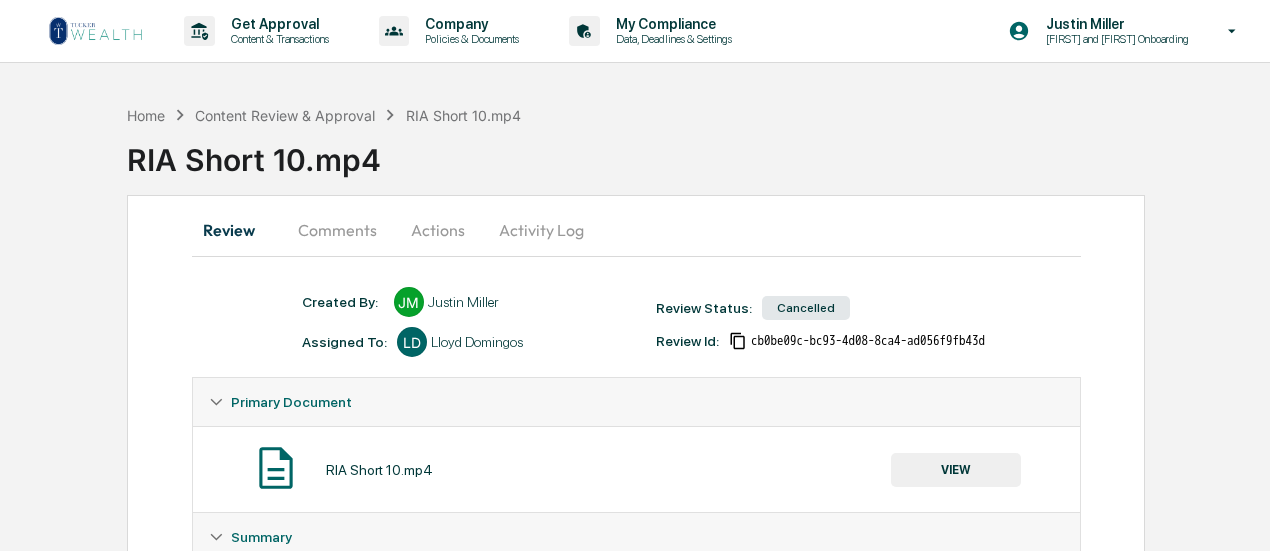 click on "Comments" at bounding box center [337, 230] 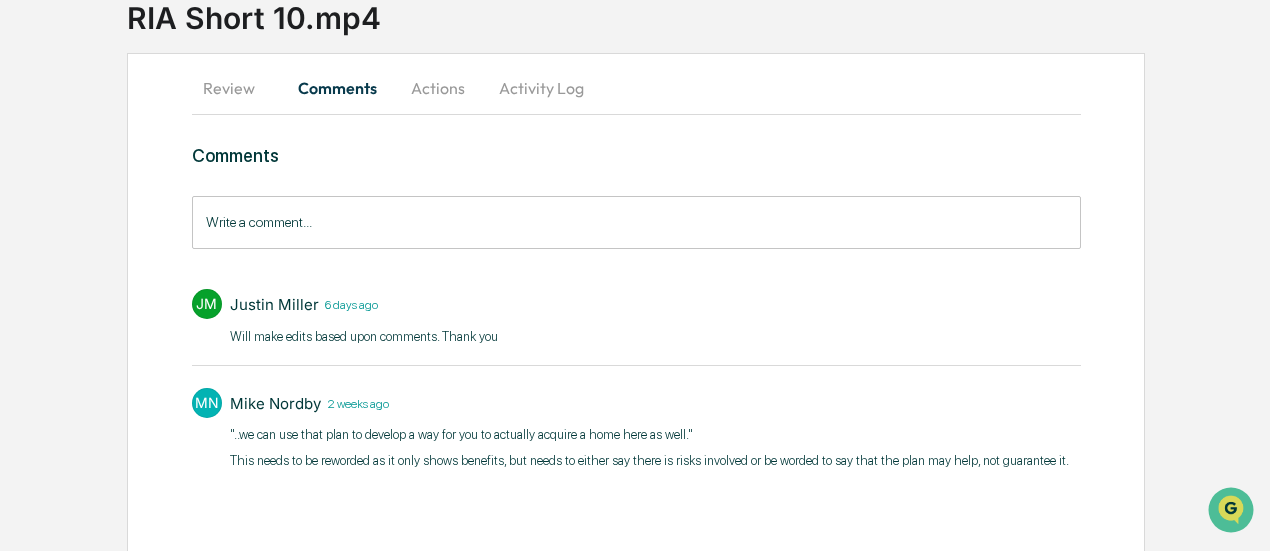 scroll, scrollTop: 146, scrollLeft: 0, axis: vertical 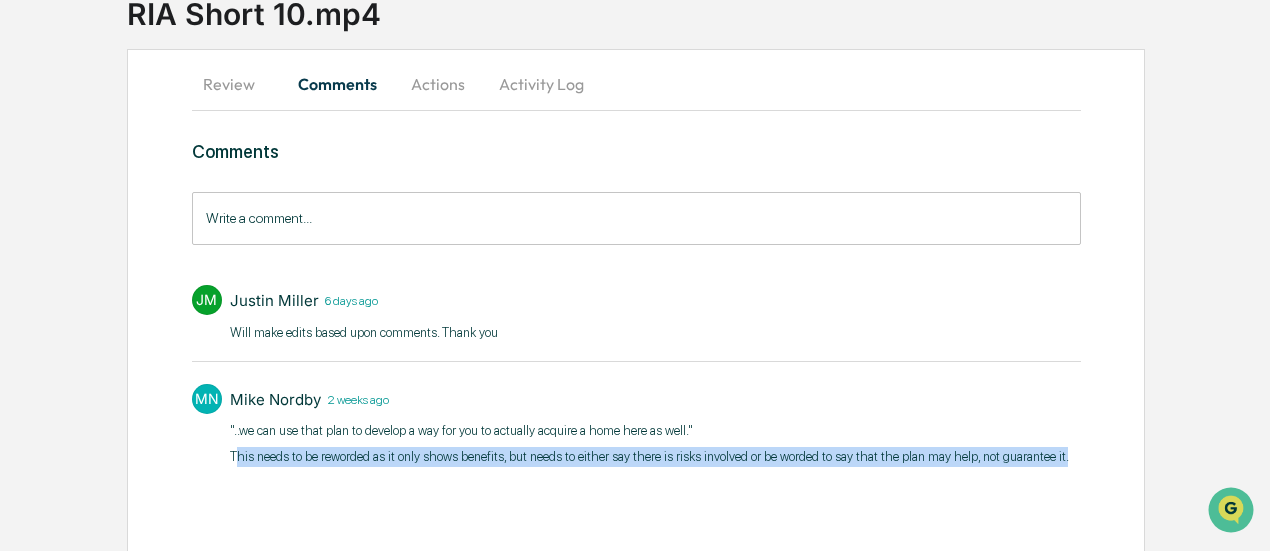 drag, startPoint x: 233, startPoint y: 456, endPoint x: 1054, endPoint y: 447, distance: 821.0493 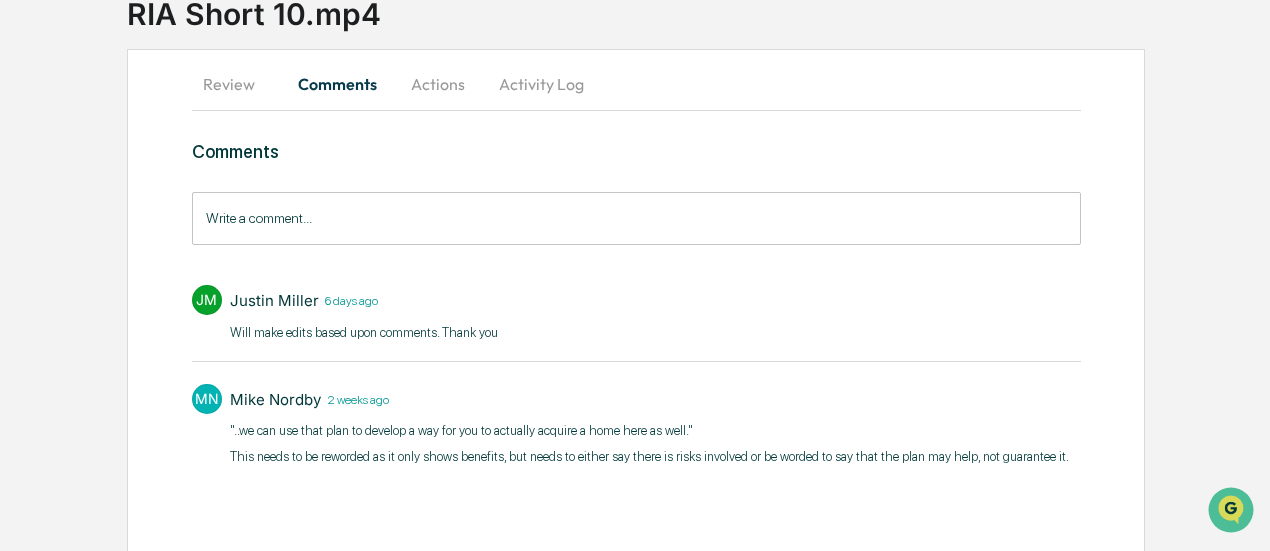 click on "JM Justin Miller     6 days ago Will make edits based upon comments. Thank you​" at bounding box center [636, 318] 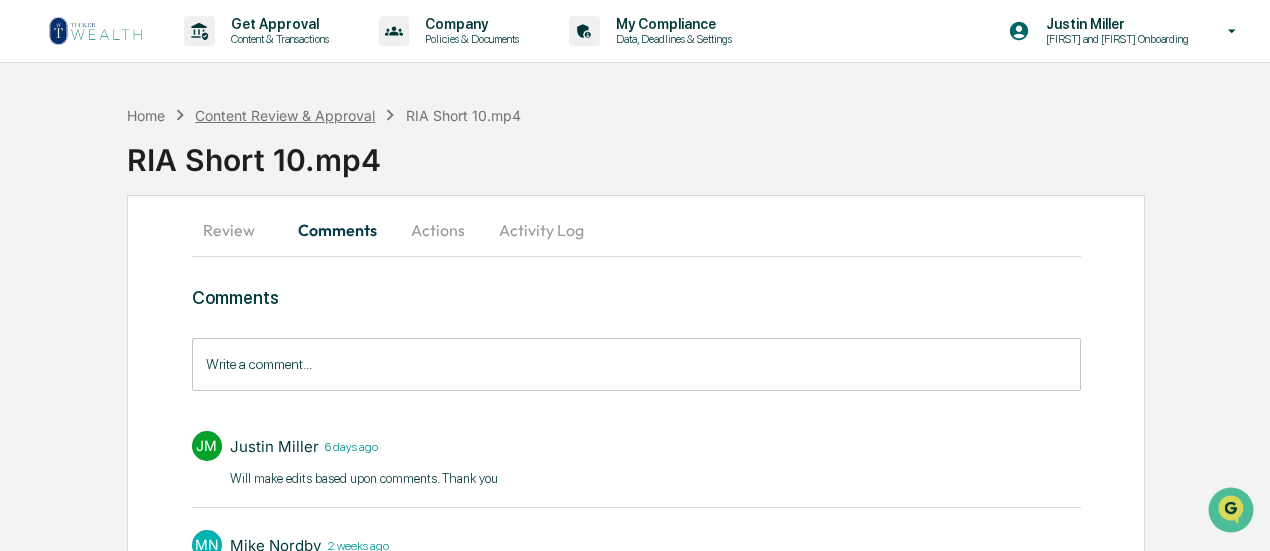 click on "Content Review & Approval" at bounding box center (285, 115) 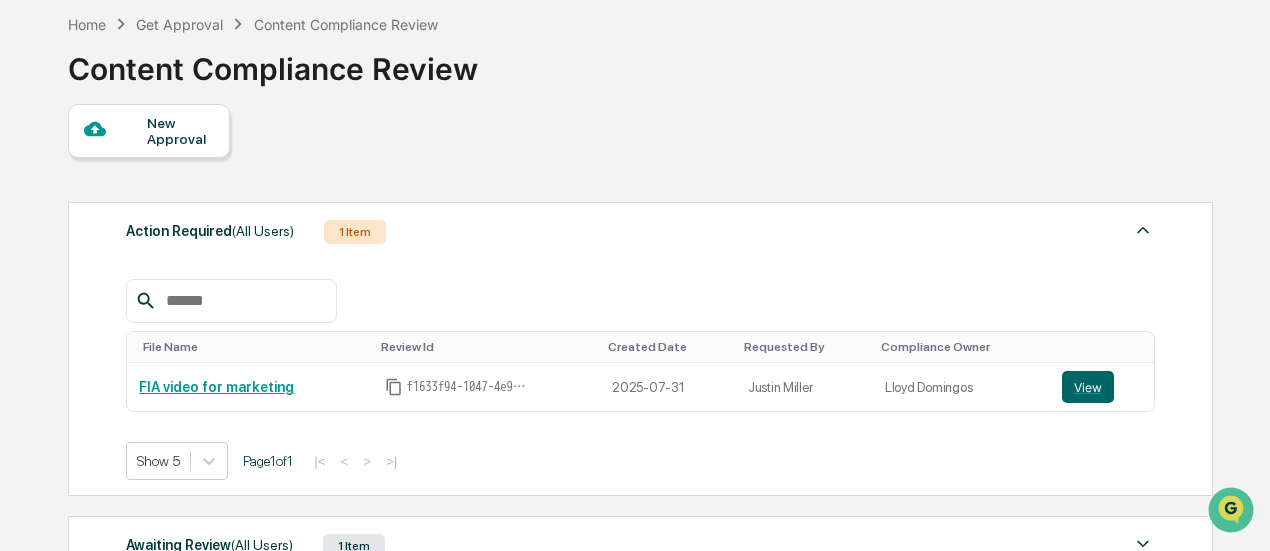 scroll, scrollTop: 200, scrollLeft: 0, axis: vertical 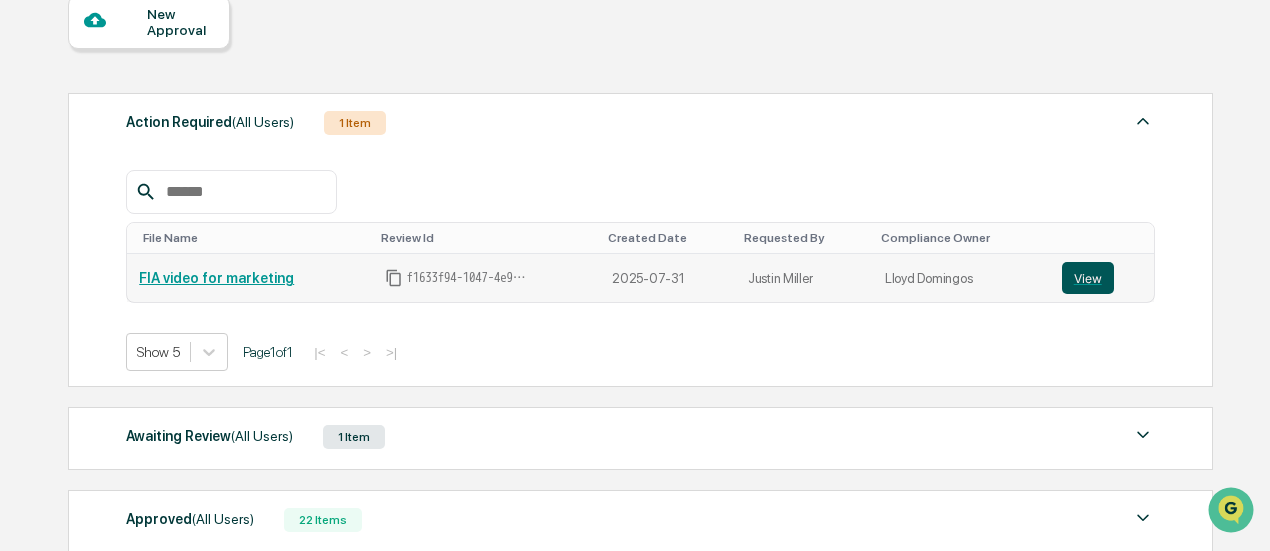 click on "View" at bounding box center [1088, 278] 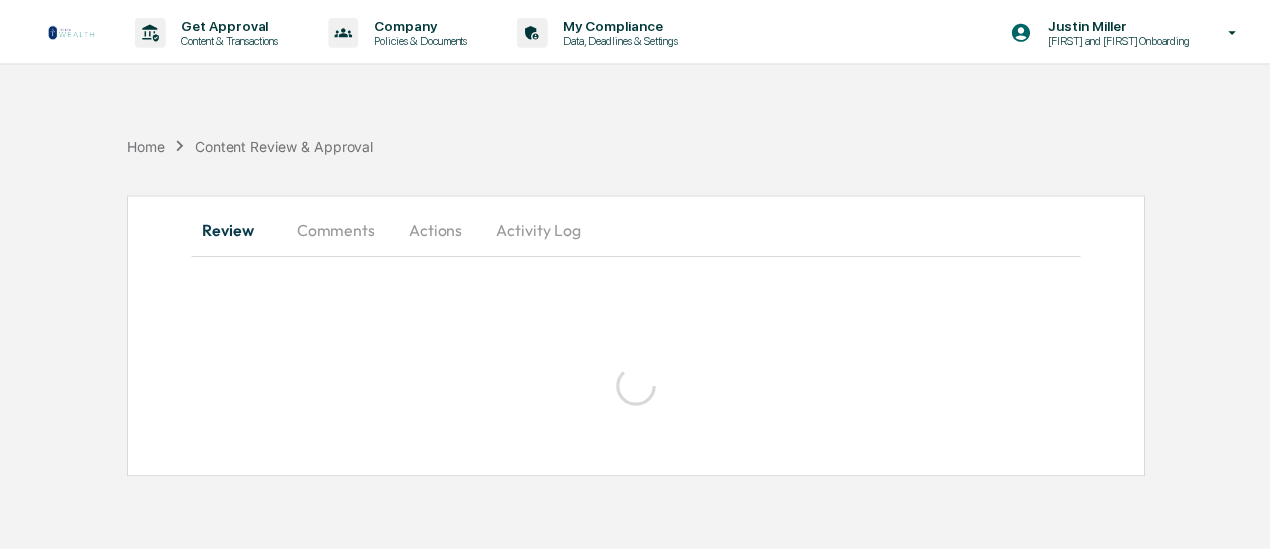 scroll, scrollTop: 0, scrollLeft: 0, axis: both 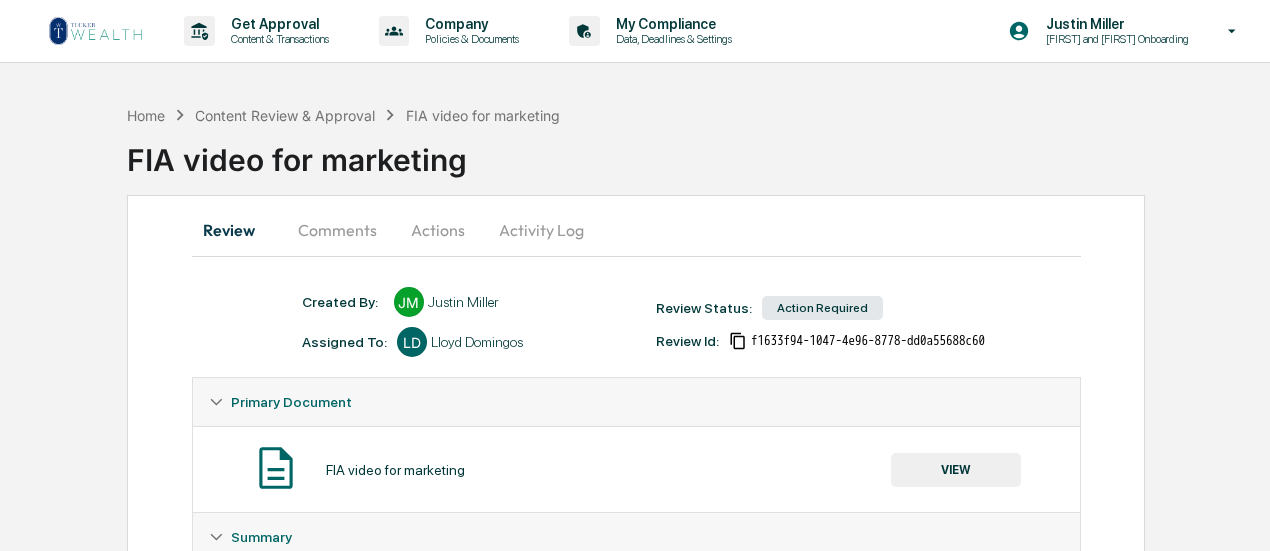 click on "Comments" at bounding box center [337, 230] 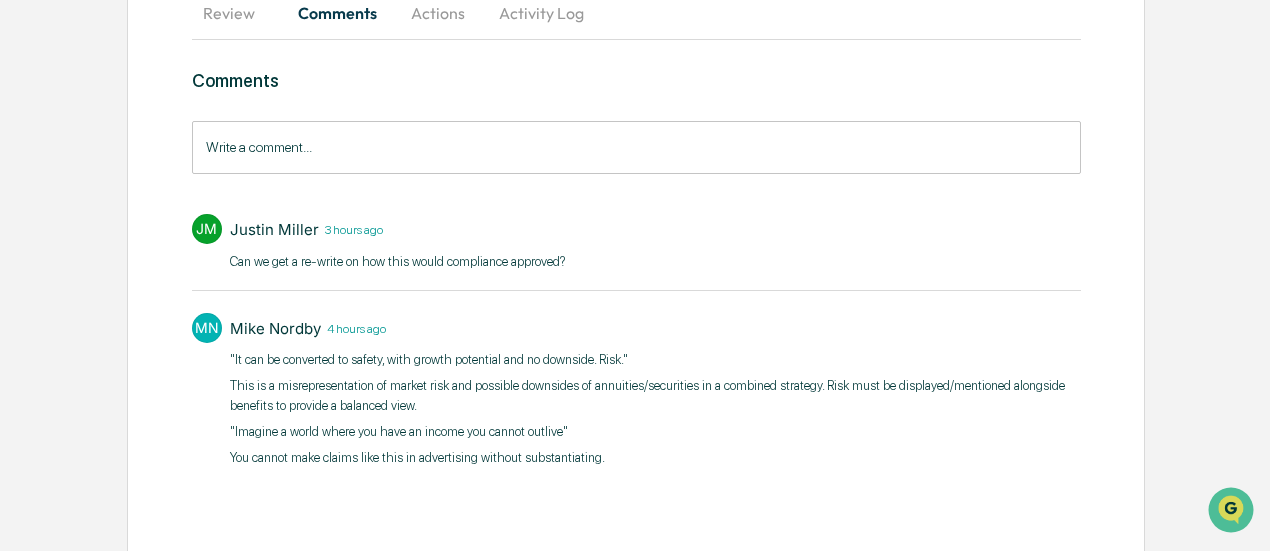 scroll, scrollTop: 218, scrollLeft: 0, axis: vertical 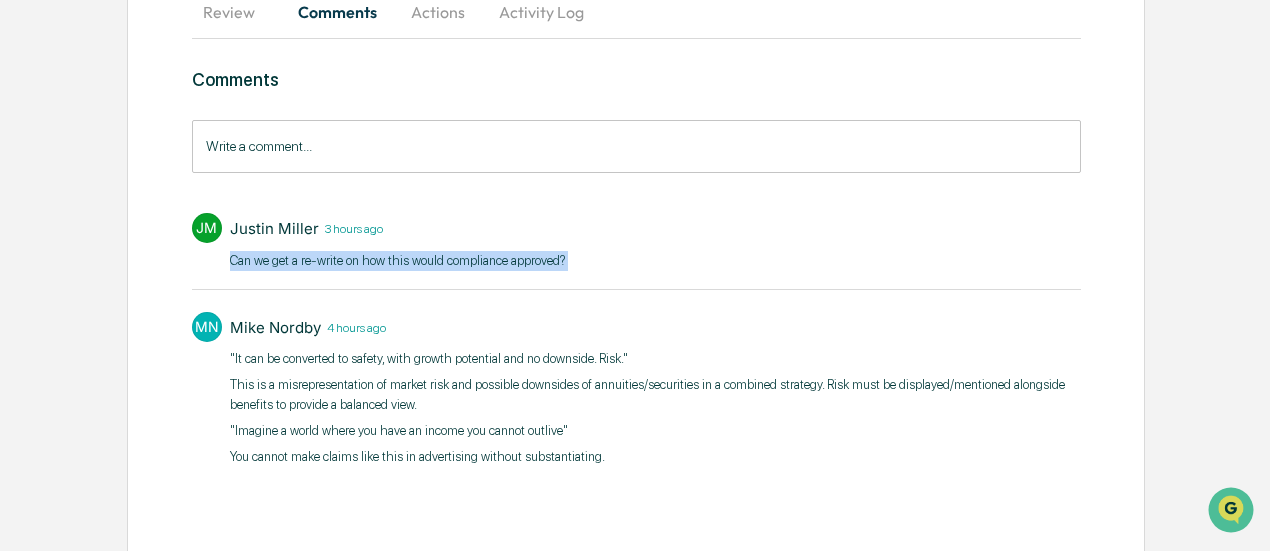 drag, startPoint x: 222, startPoint y: 261, endPoint x: 638, endPoint y: 267, distance: 416.04327 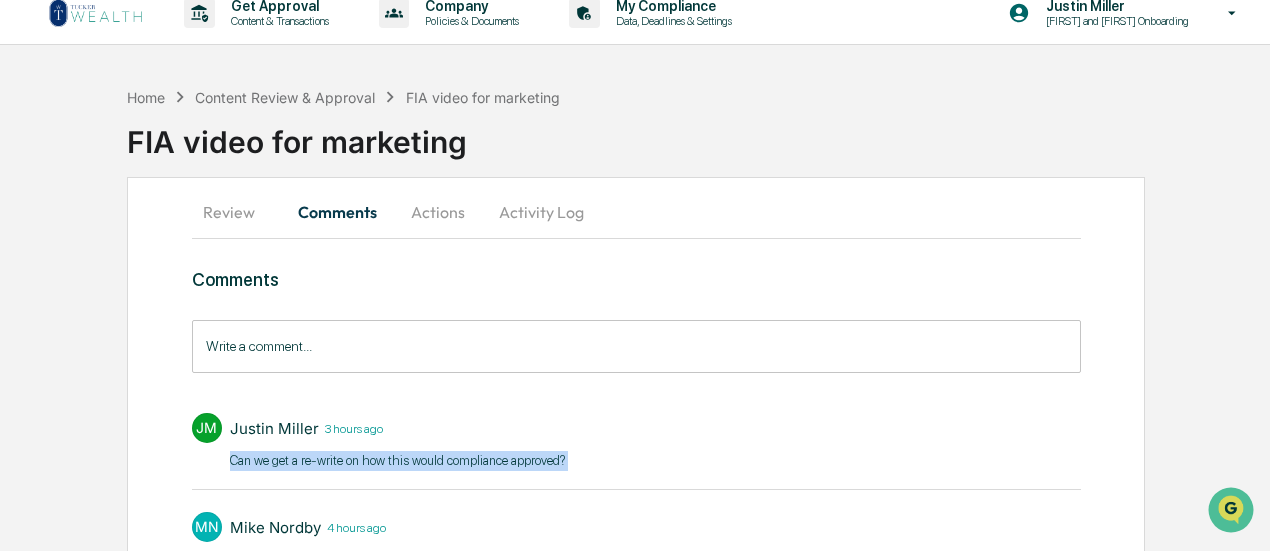 click on "Review" at bounding box center (237, 212) 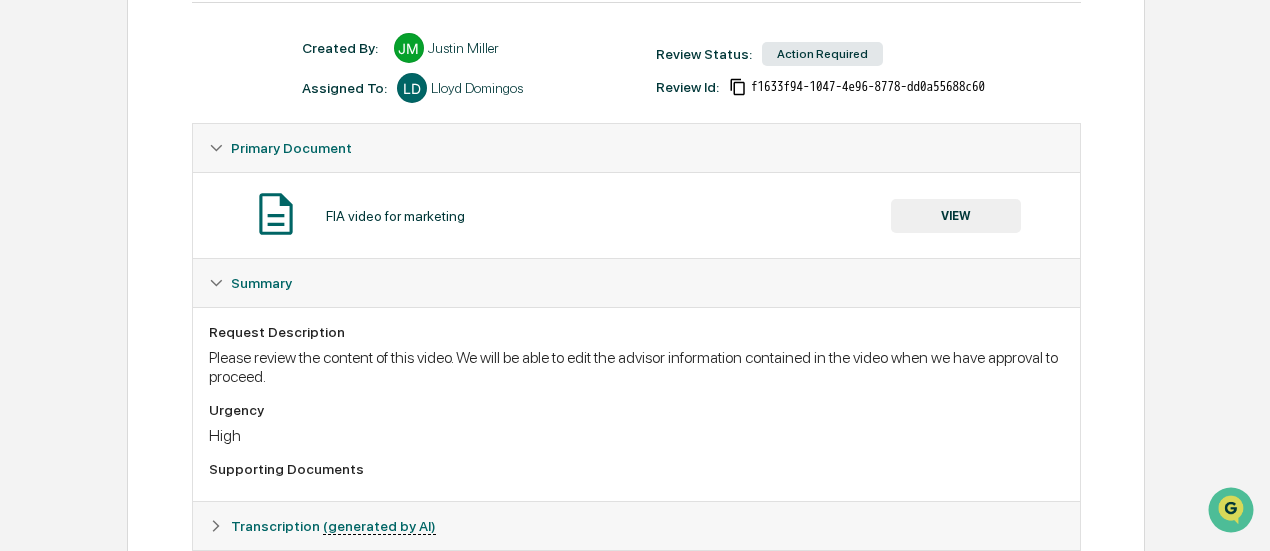 scroll, scrollTop: 306, scrollLeft: 0, axis: vertical 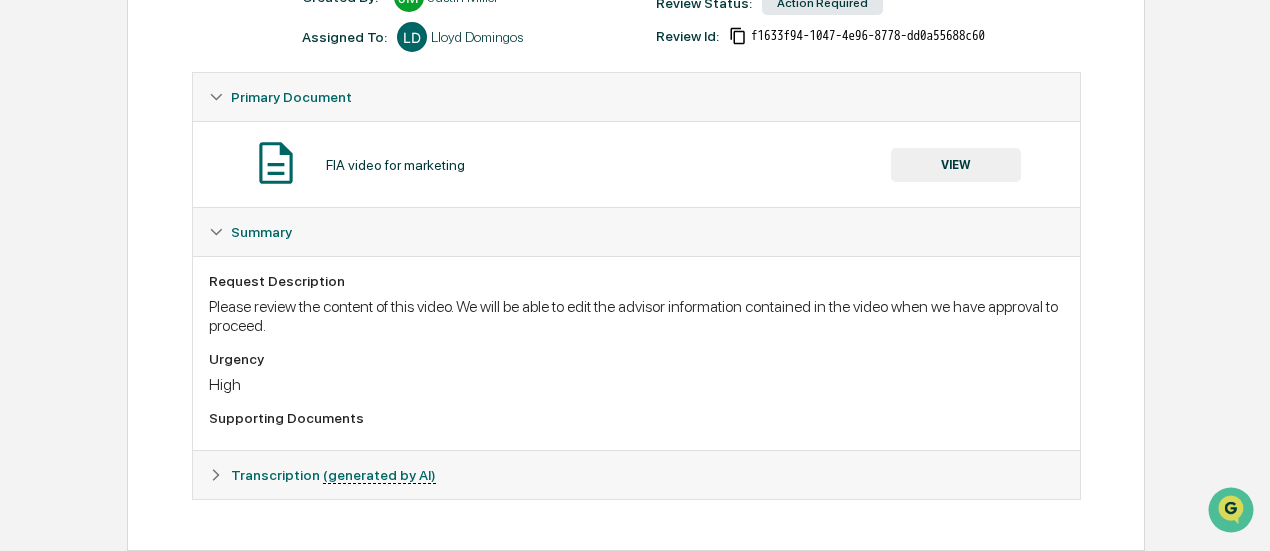 click on "Transcription   (generated by AI)" at bounding box center (333, 475) 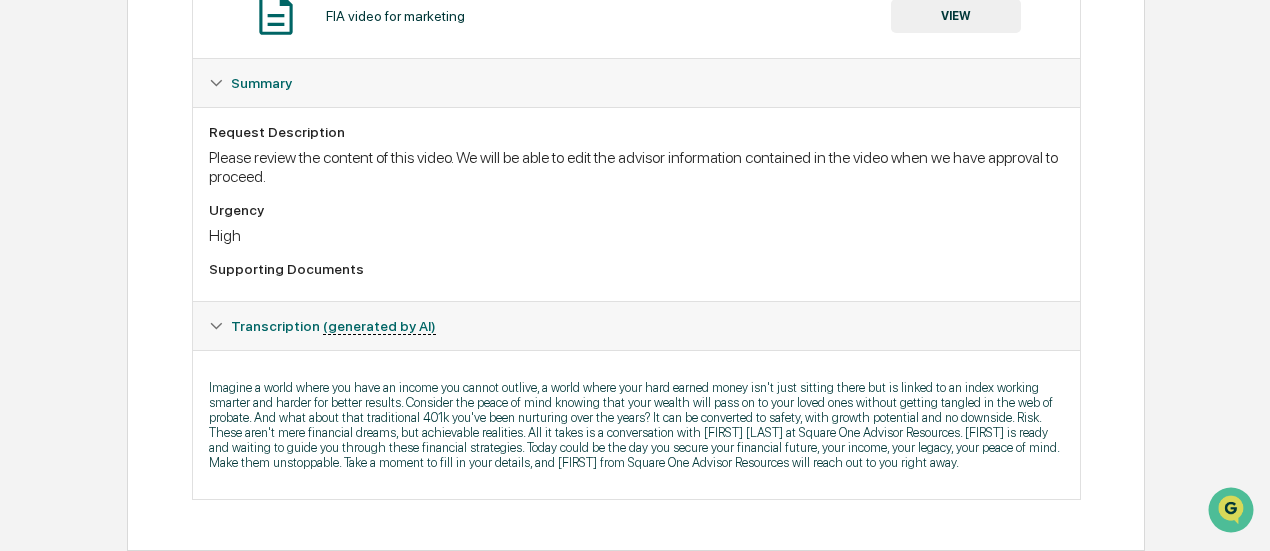 scroll, scrollTop: 461, scrollLeft: 0, axis: vertical 